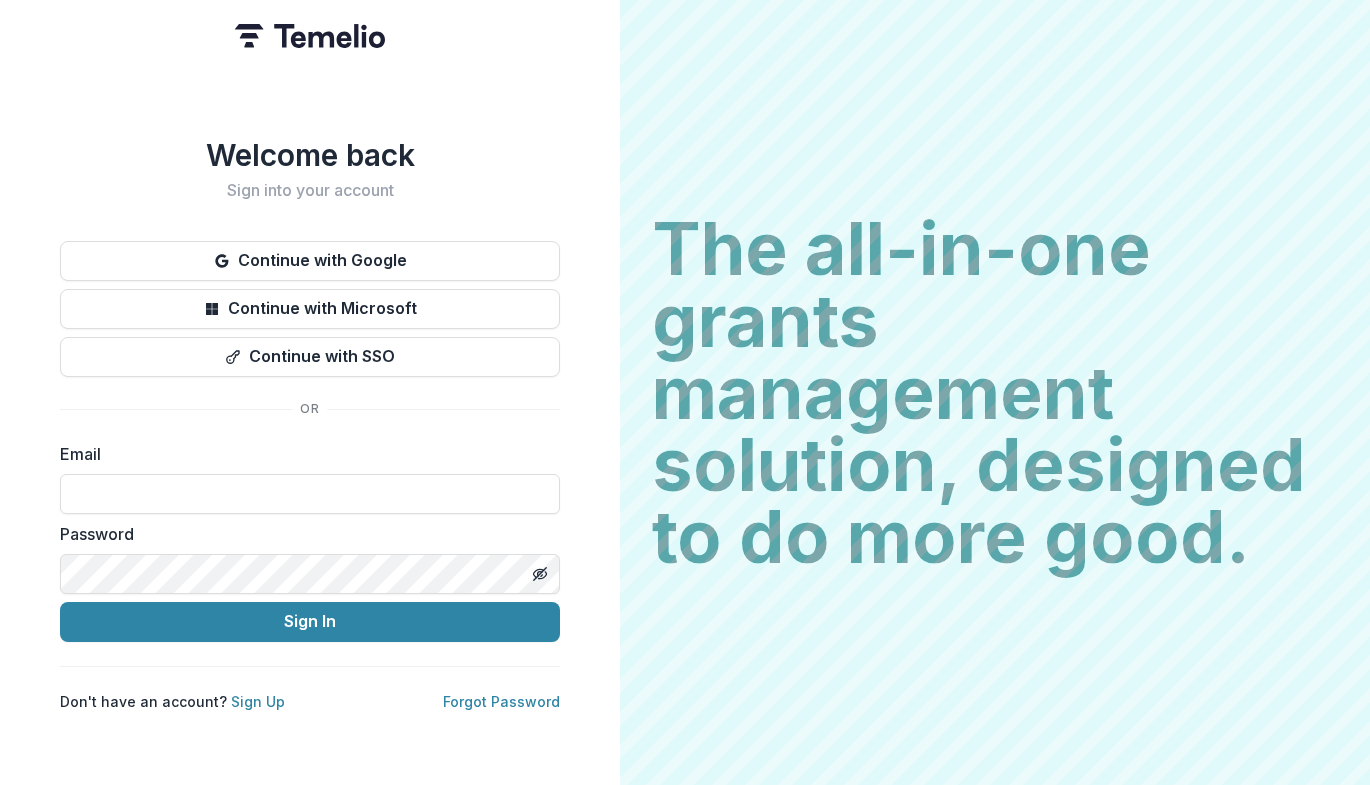 scroll, scrollTop: 0, scrollLeft: 0, axis: both 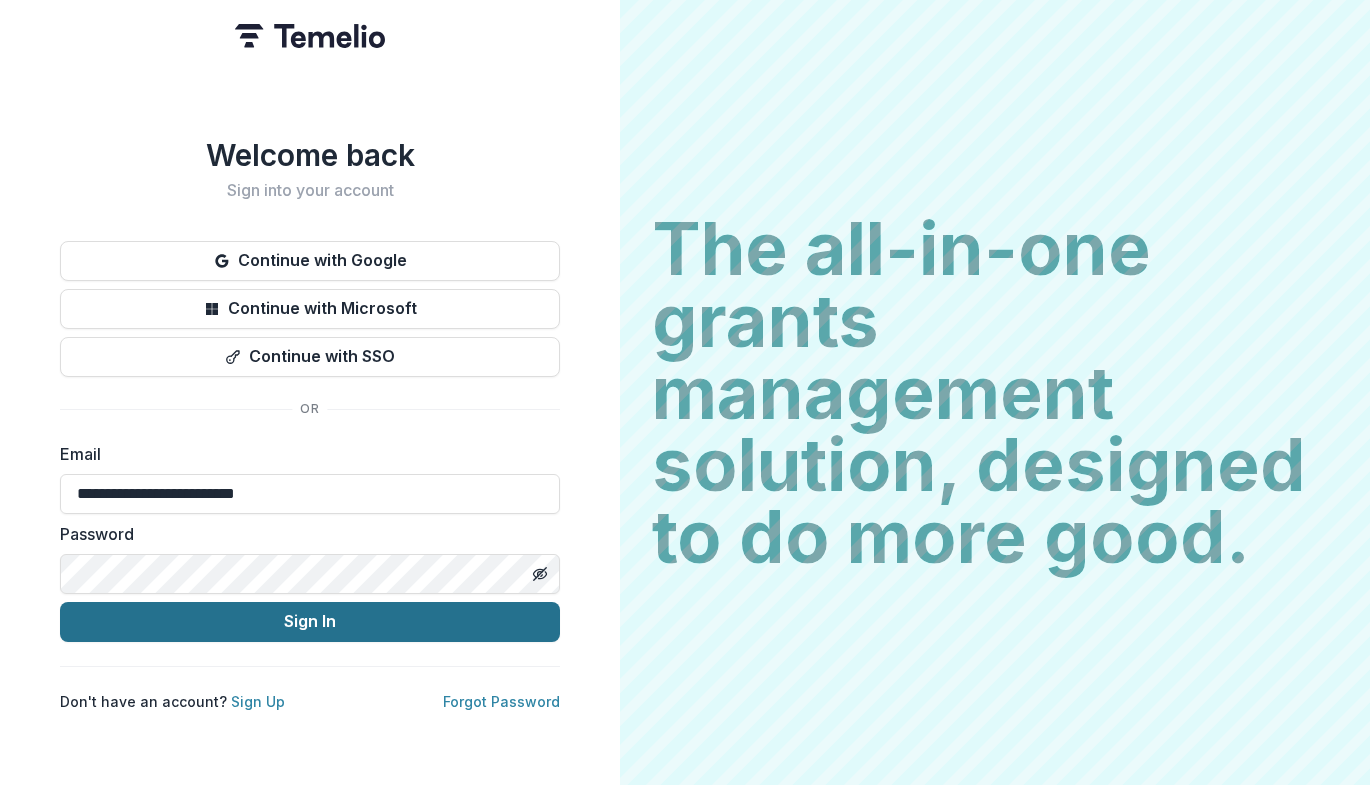 click on "Sign In" at bounding box center (310, 622) 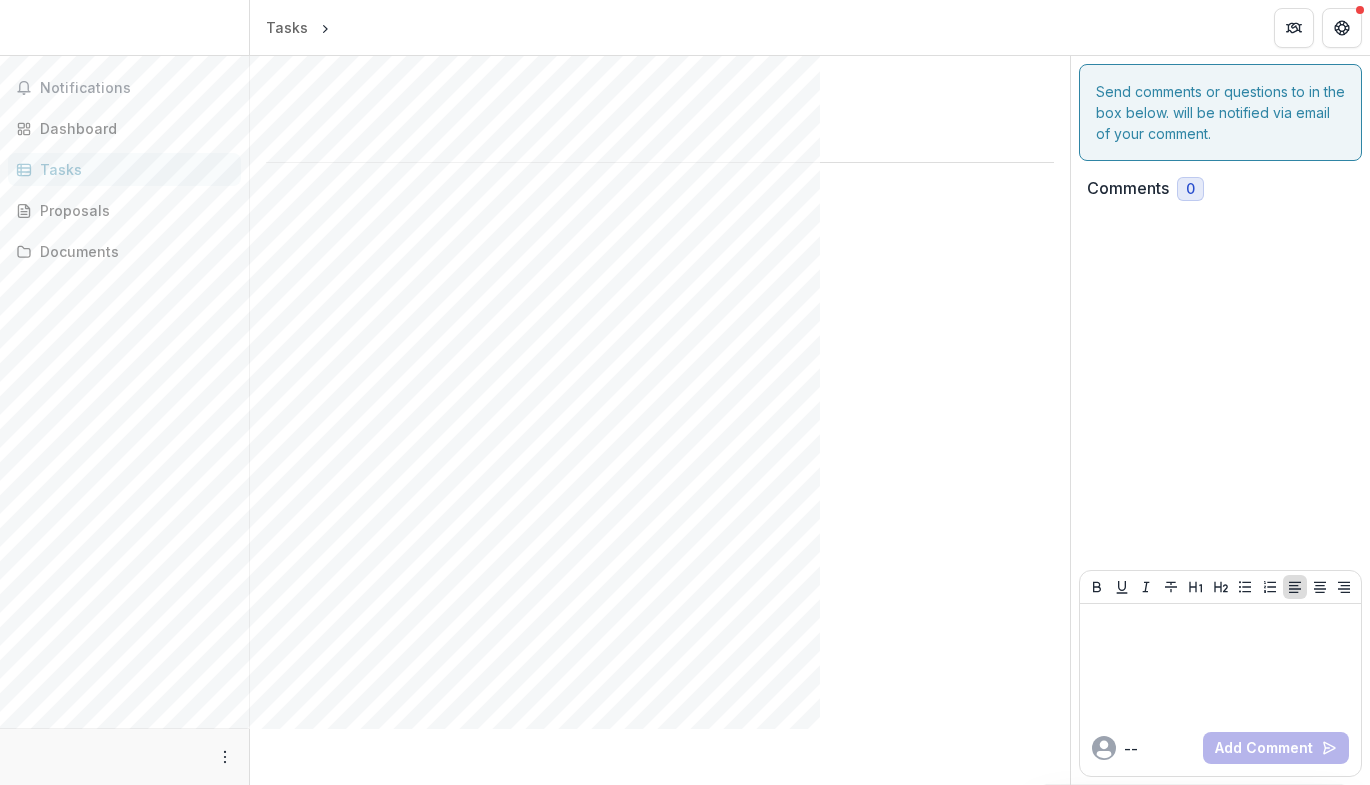 scroll, scrollTop: 0, scrollLeft: 0, axis: both 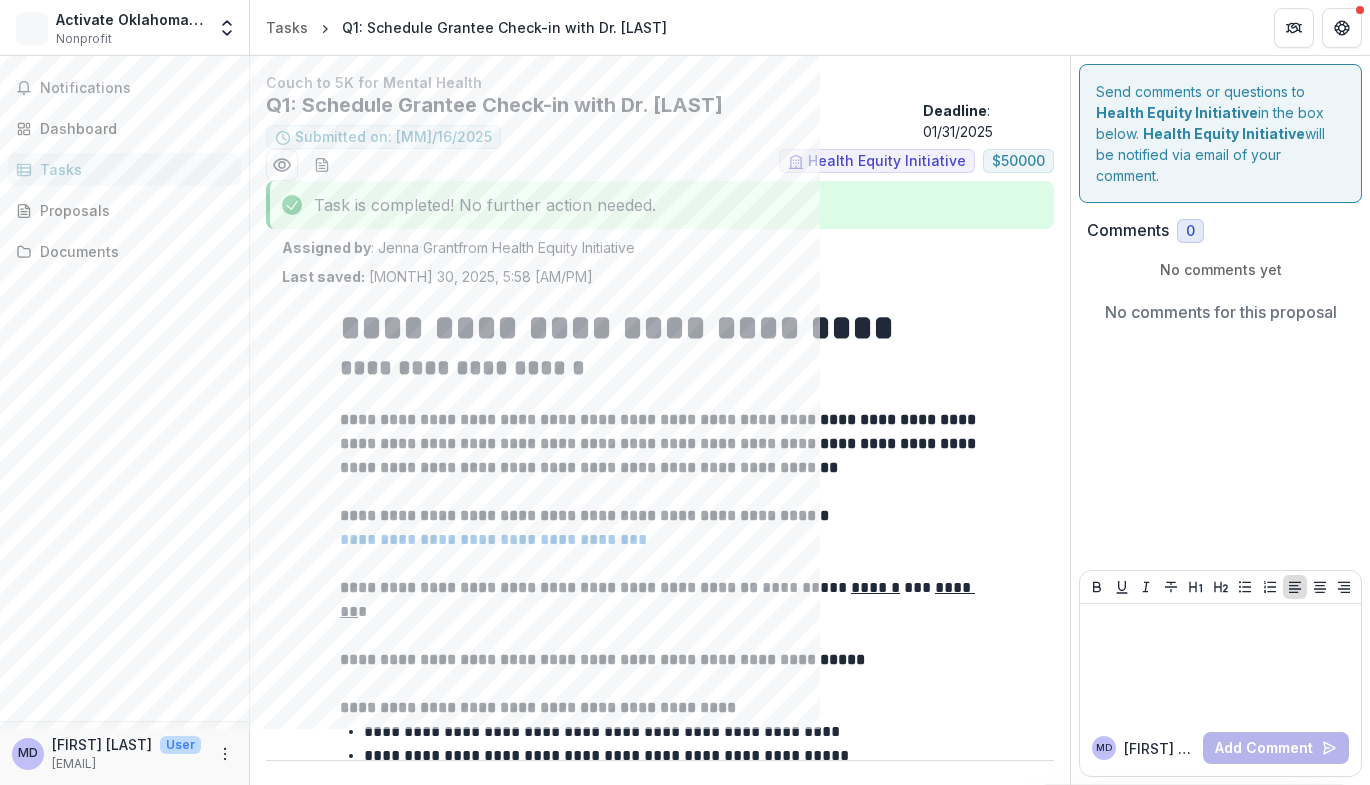 type on "*******" 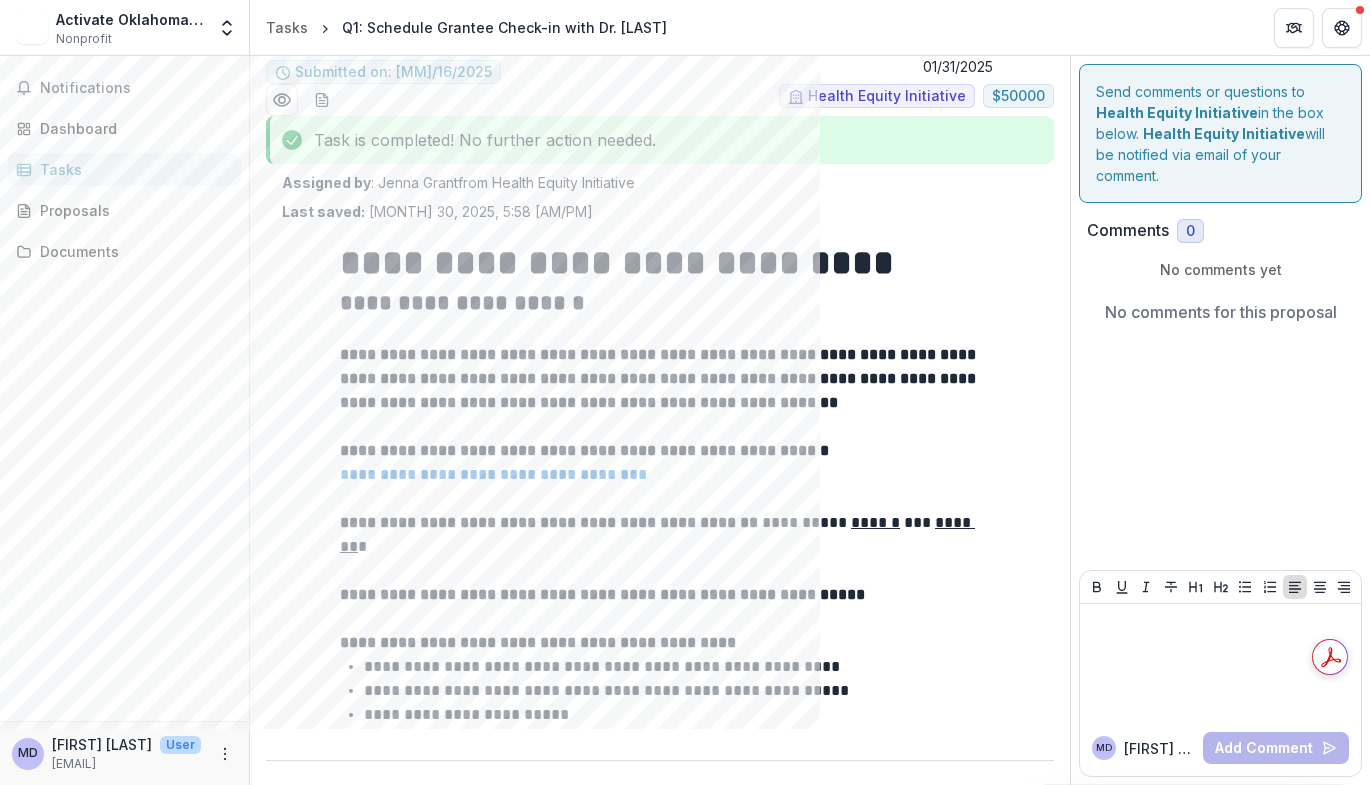 scroll, scrollTop: 200, scrollLeft: 0, axis: vertical 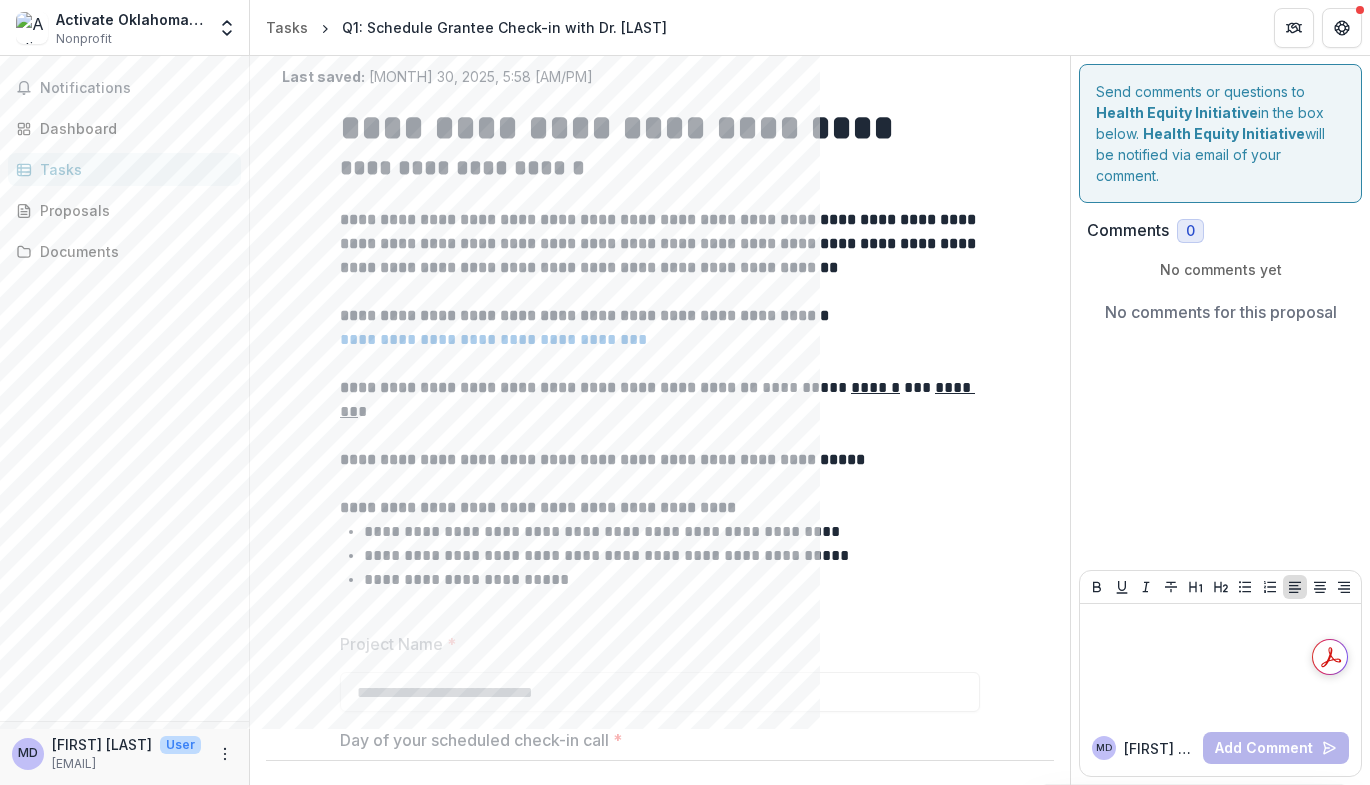 click on "Tasks" at bounding box center [132, 169] 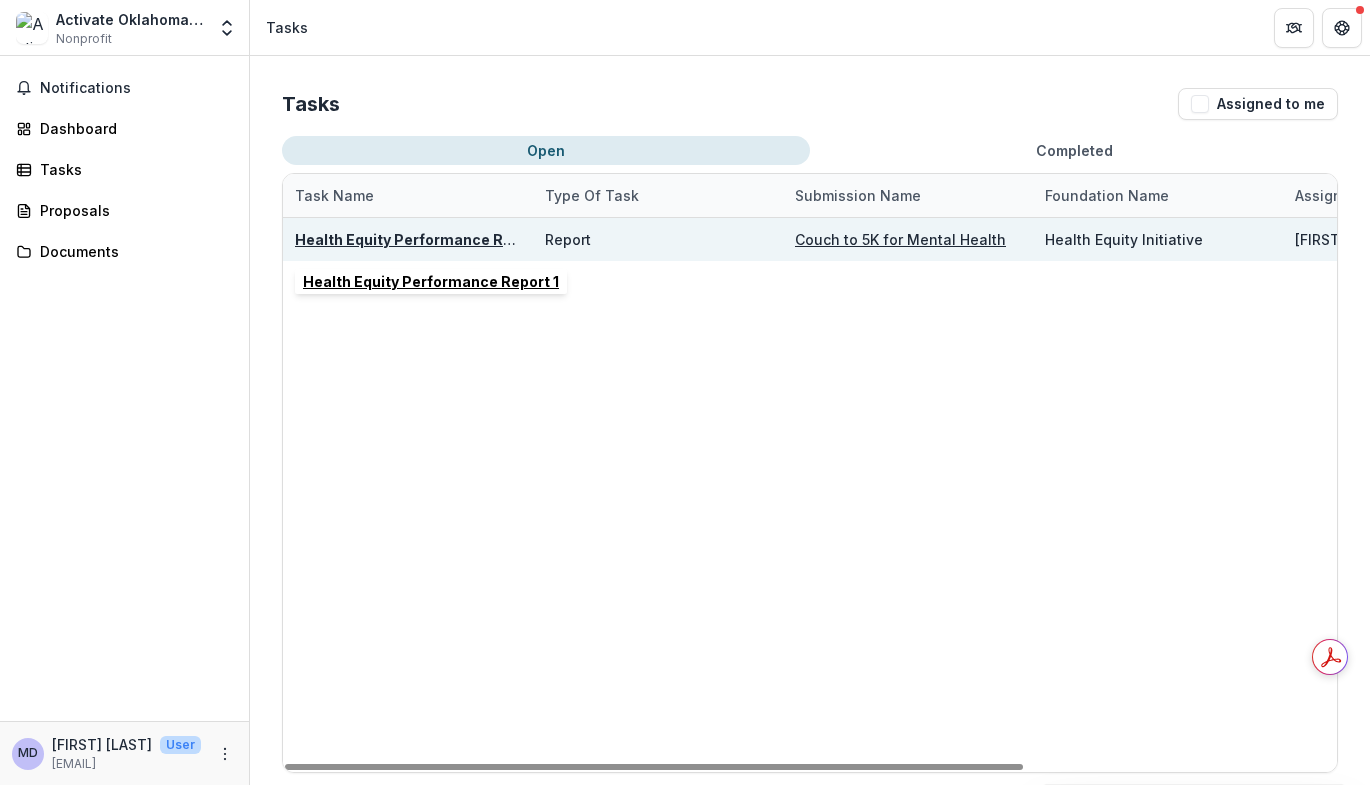 click on "Health Equity Performance Report 1" at bounding box center [423, 239] 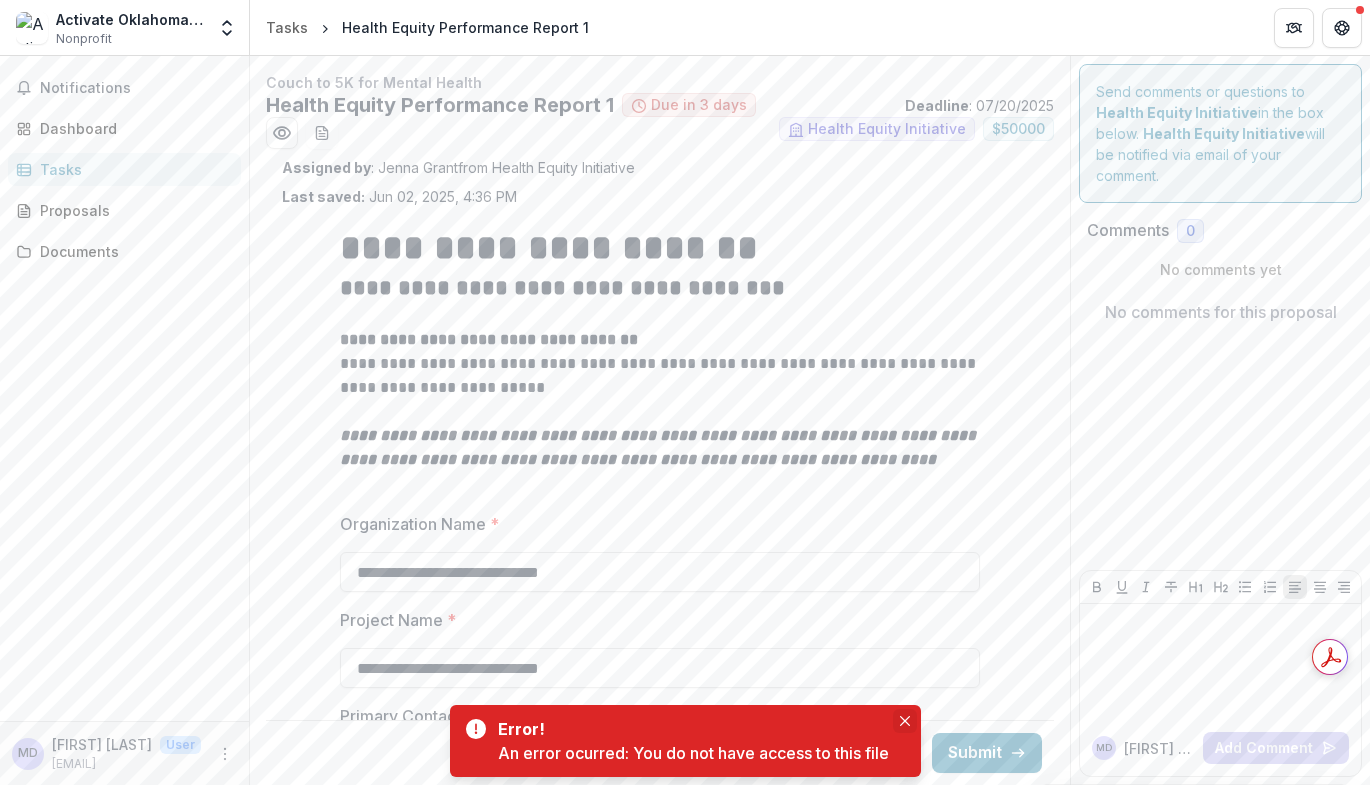 click 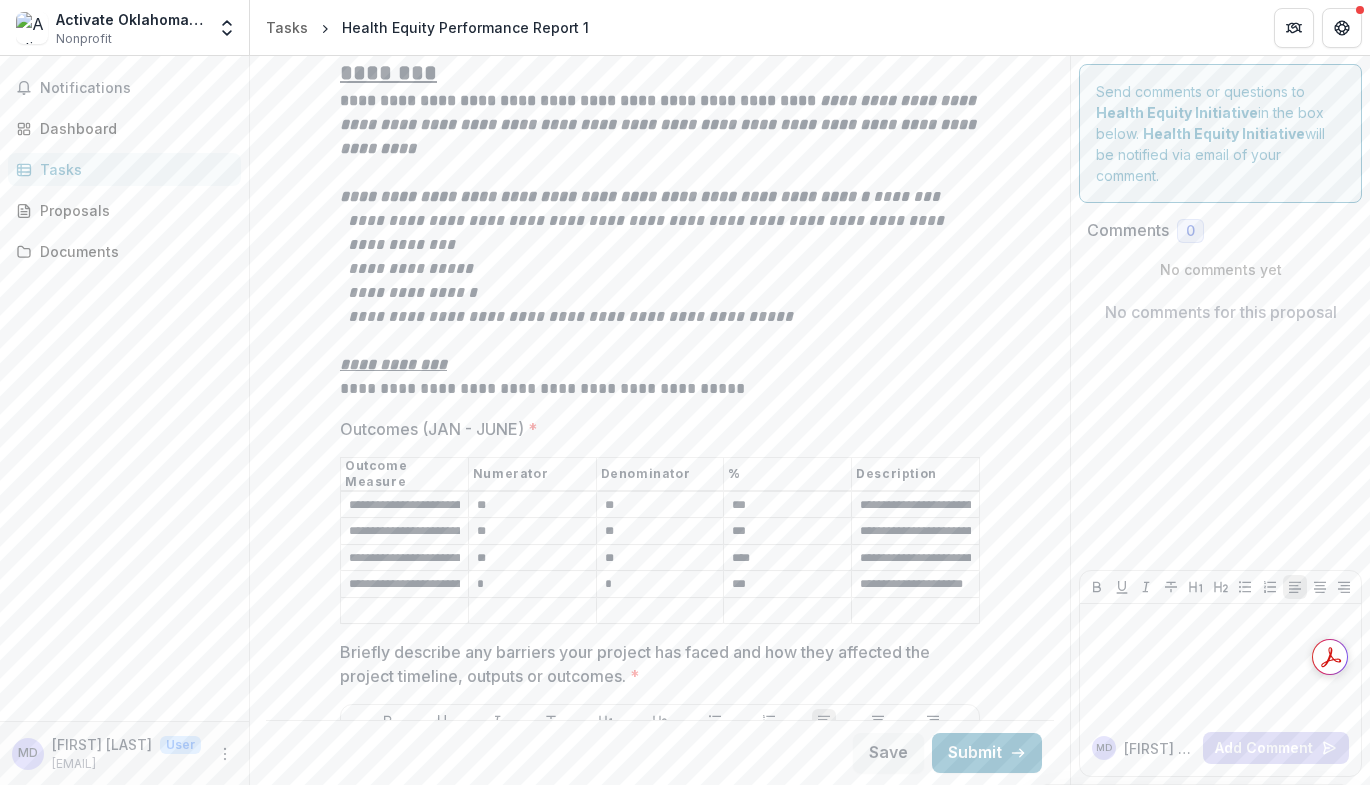 scroll, scrollTop: 3500, scrollLeft: 0, axis: vertical 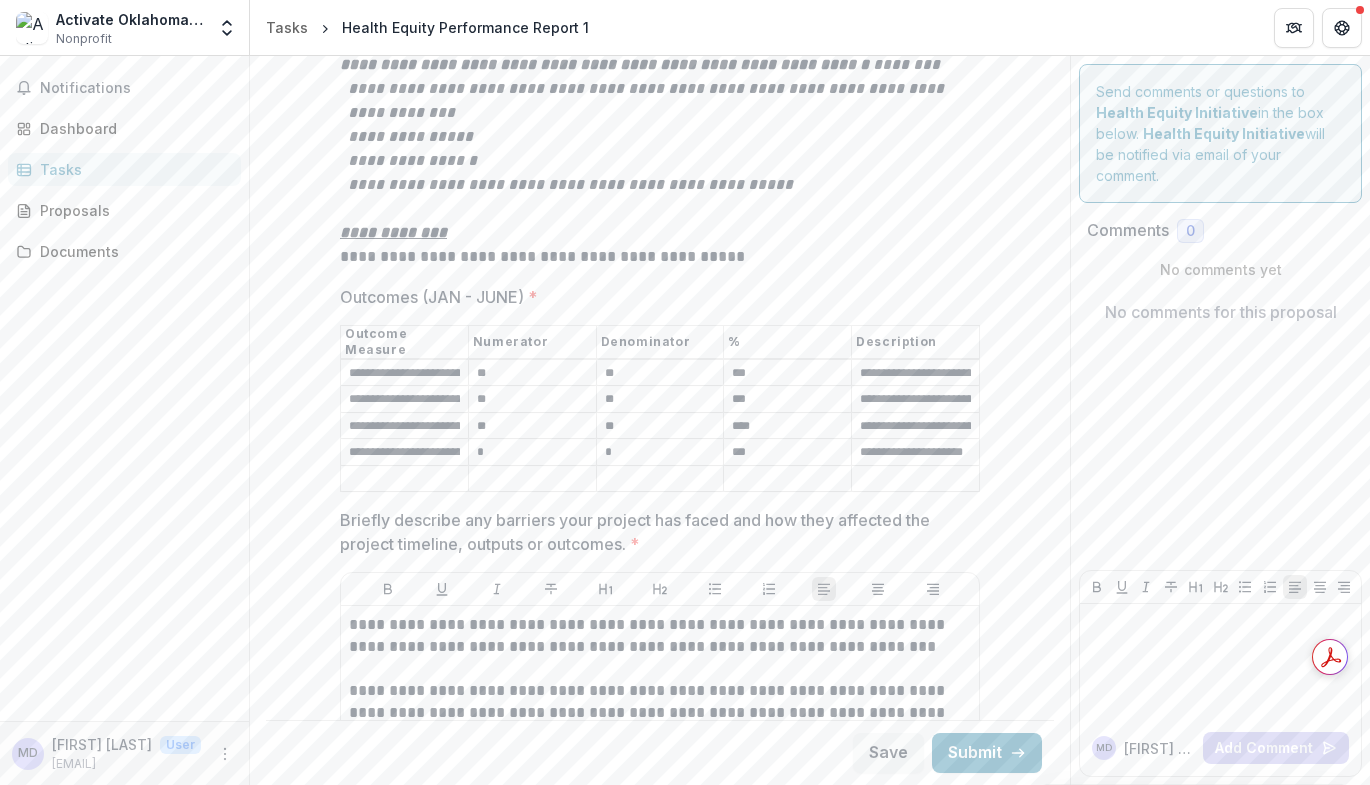drag, startPoint x: 497, startPoint y: 372, endPoint x: 448, endPoint y: 371, distance: 49.010204 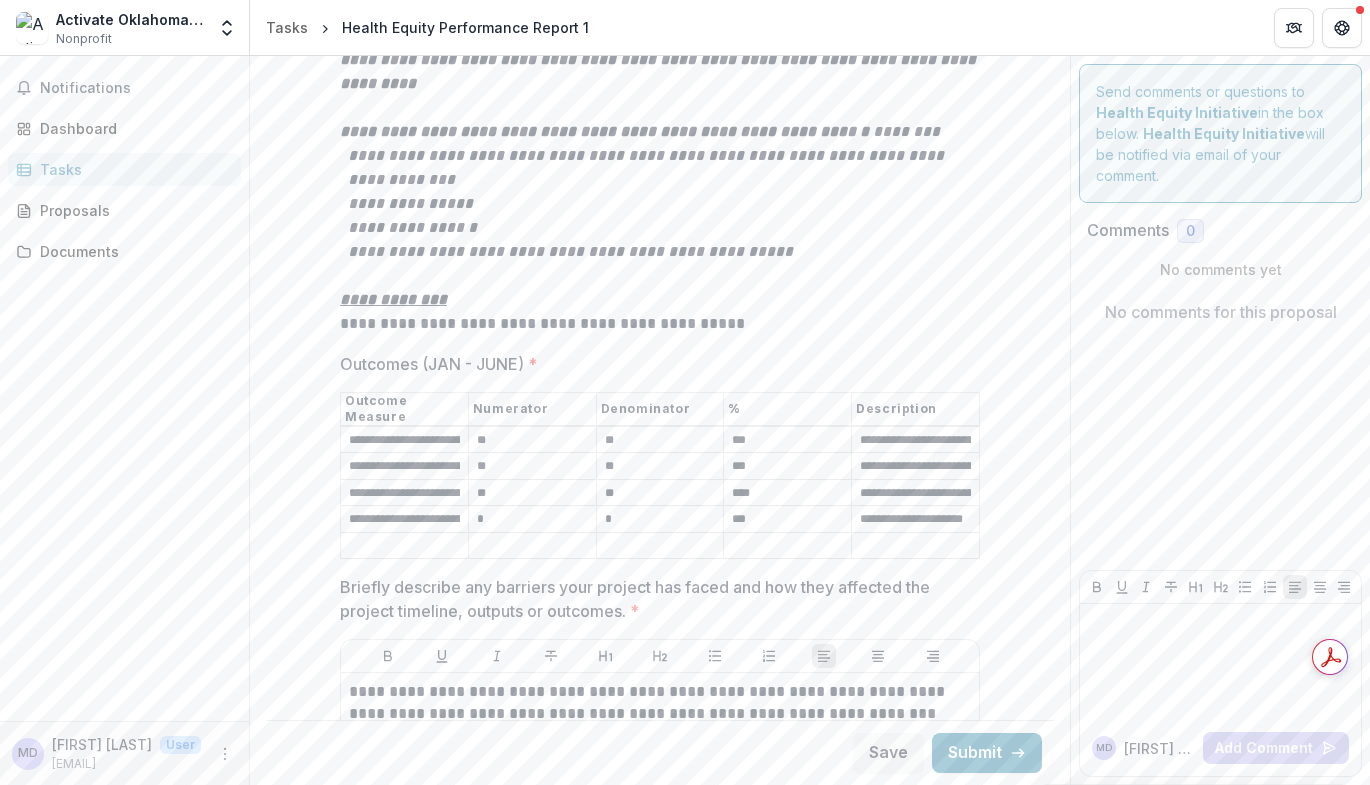 scroll, scrollTop: 3400, scrollLeft: 0, axis: vertical 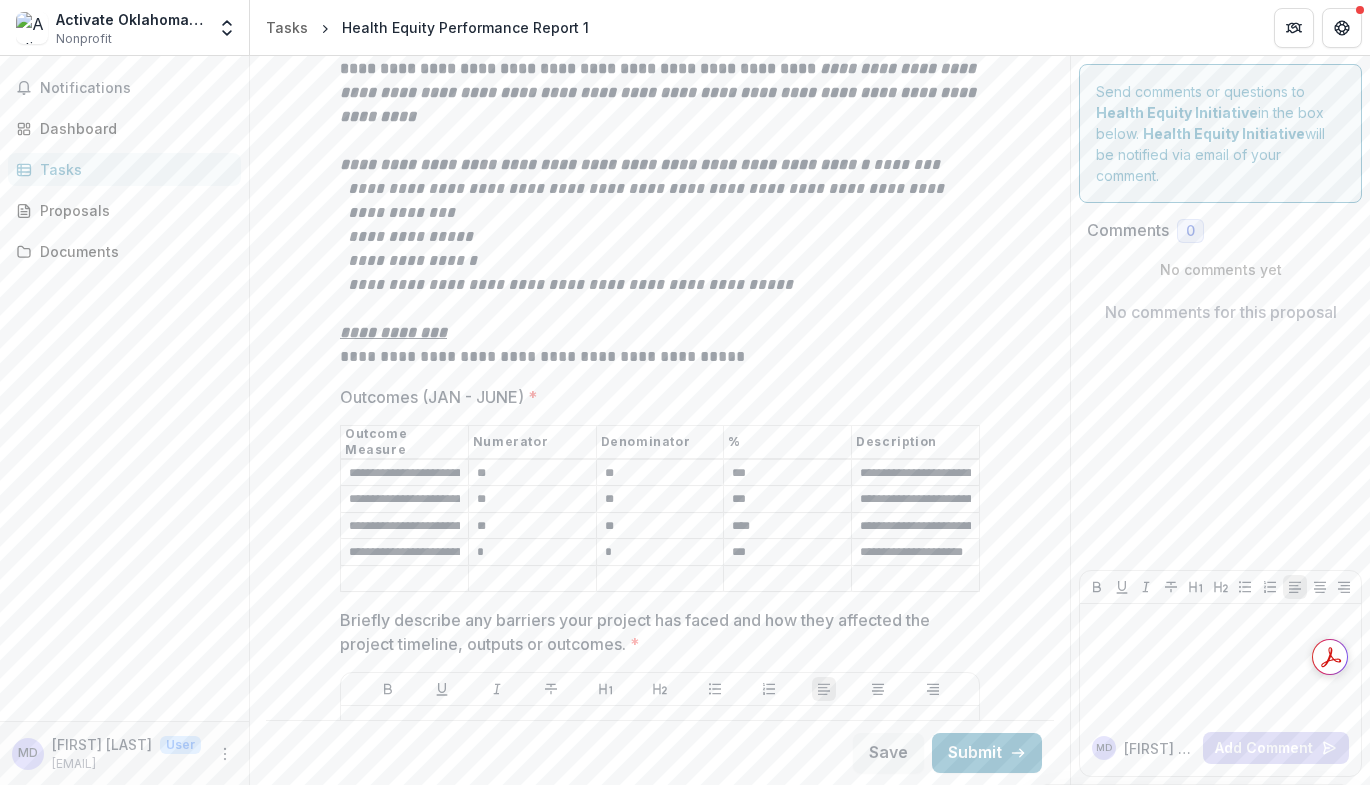 type on "***" 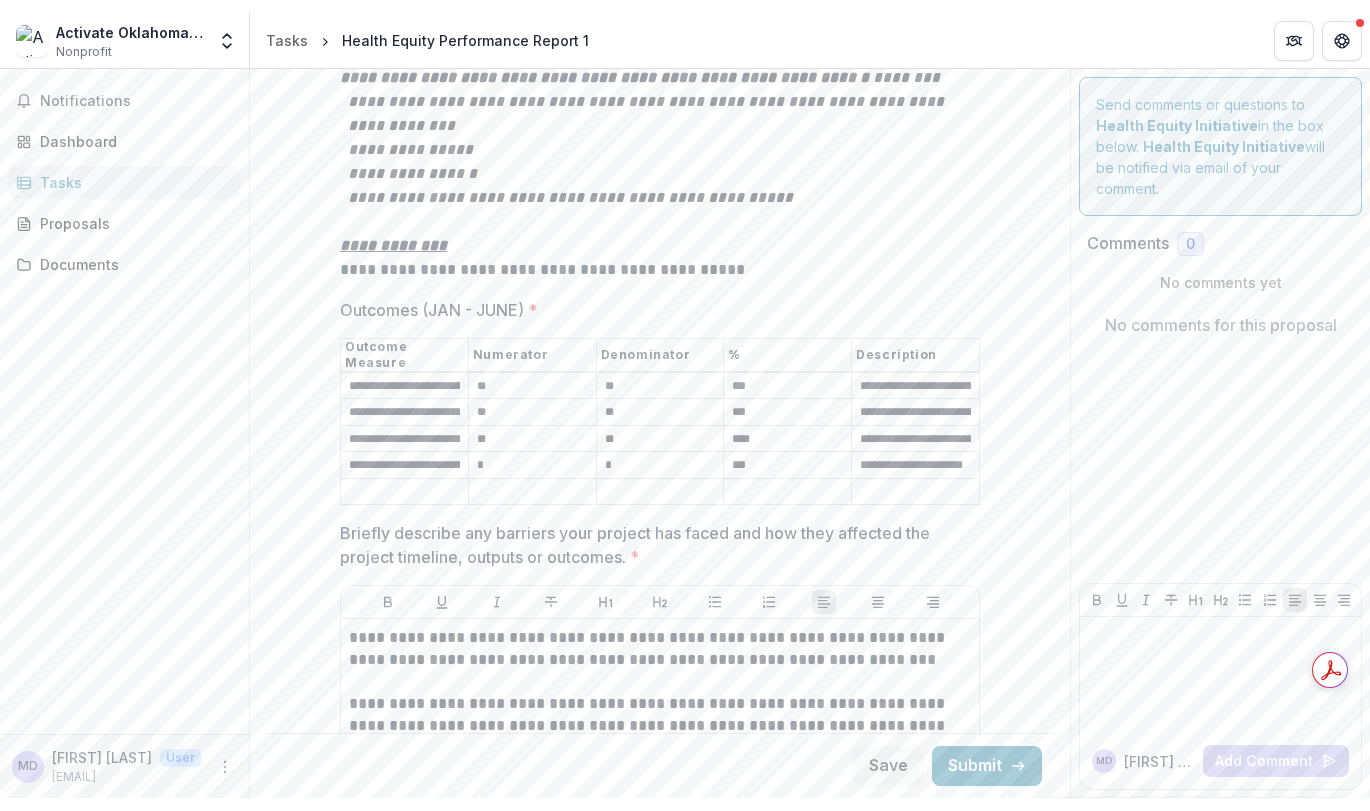 scroll, scrollTop: 3600, scrollLeft: 0, axis: vertical 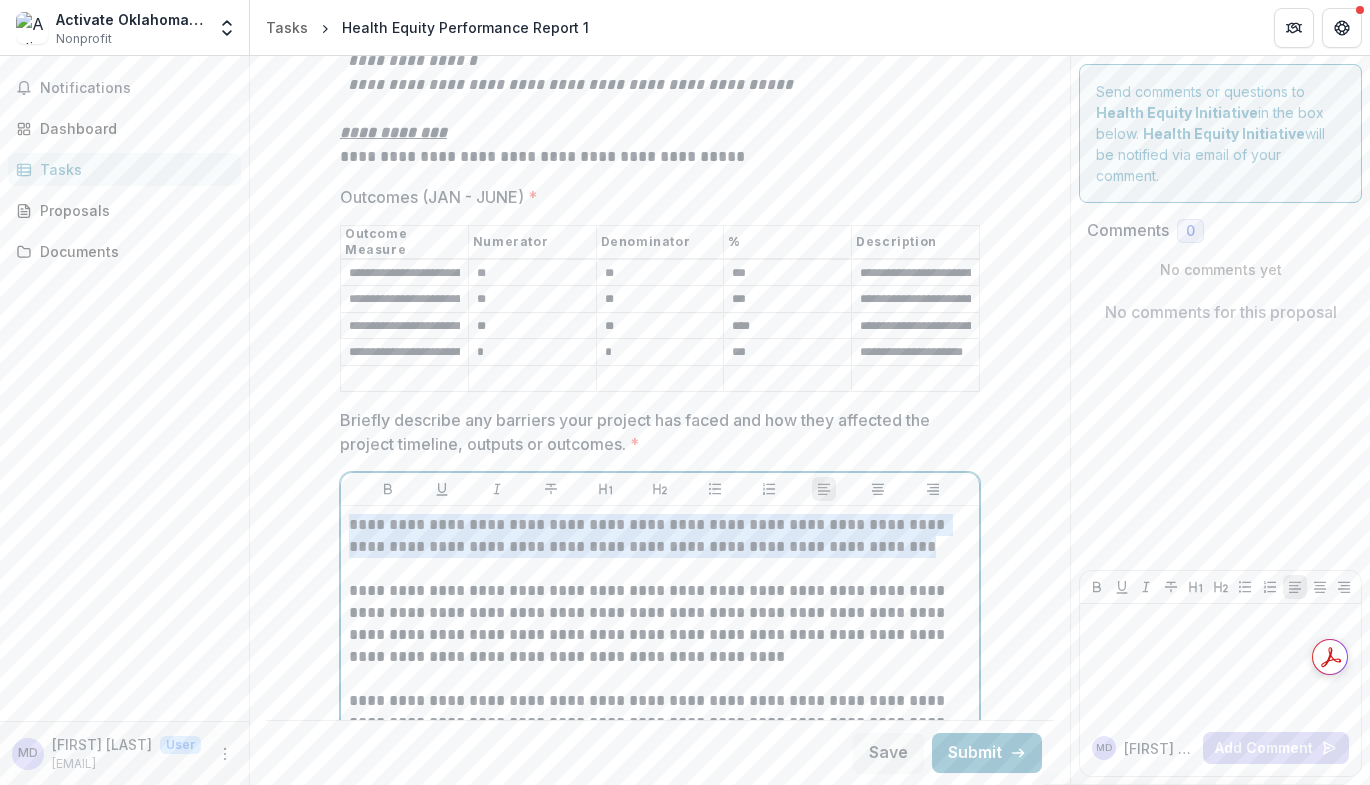 drag, startPoint x: 875, startPoint y: 513, endPoint x: 284, endPoint y: 496, distance: 591.24445 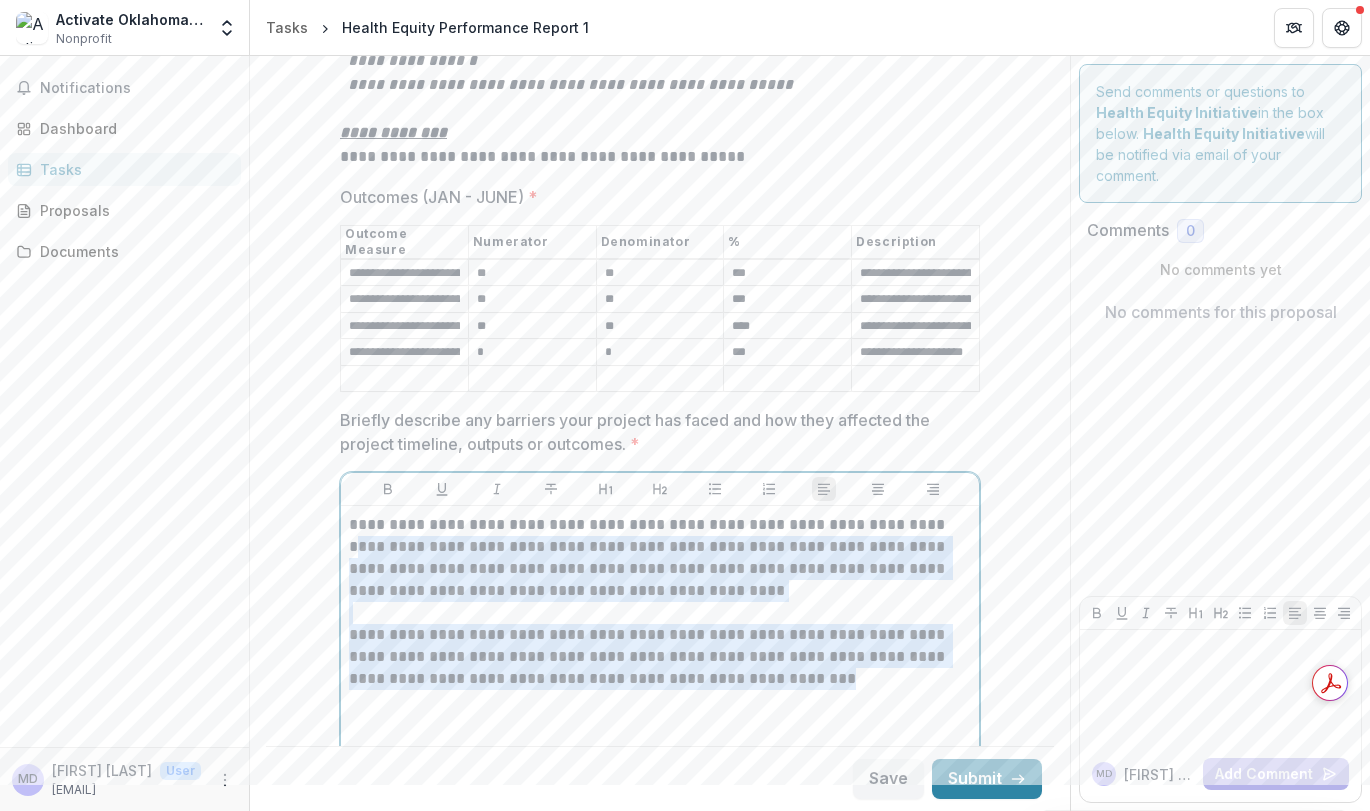 drag, startPoint x: 872, startPoint y: 650, endPoint x: 335, endPoint y: 507, distance: 555.7139 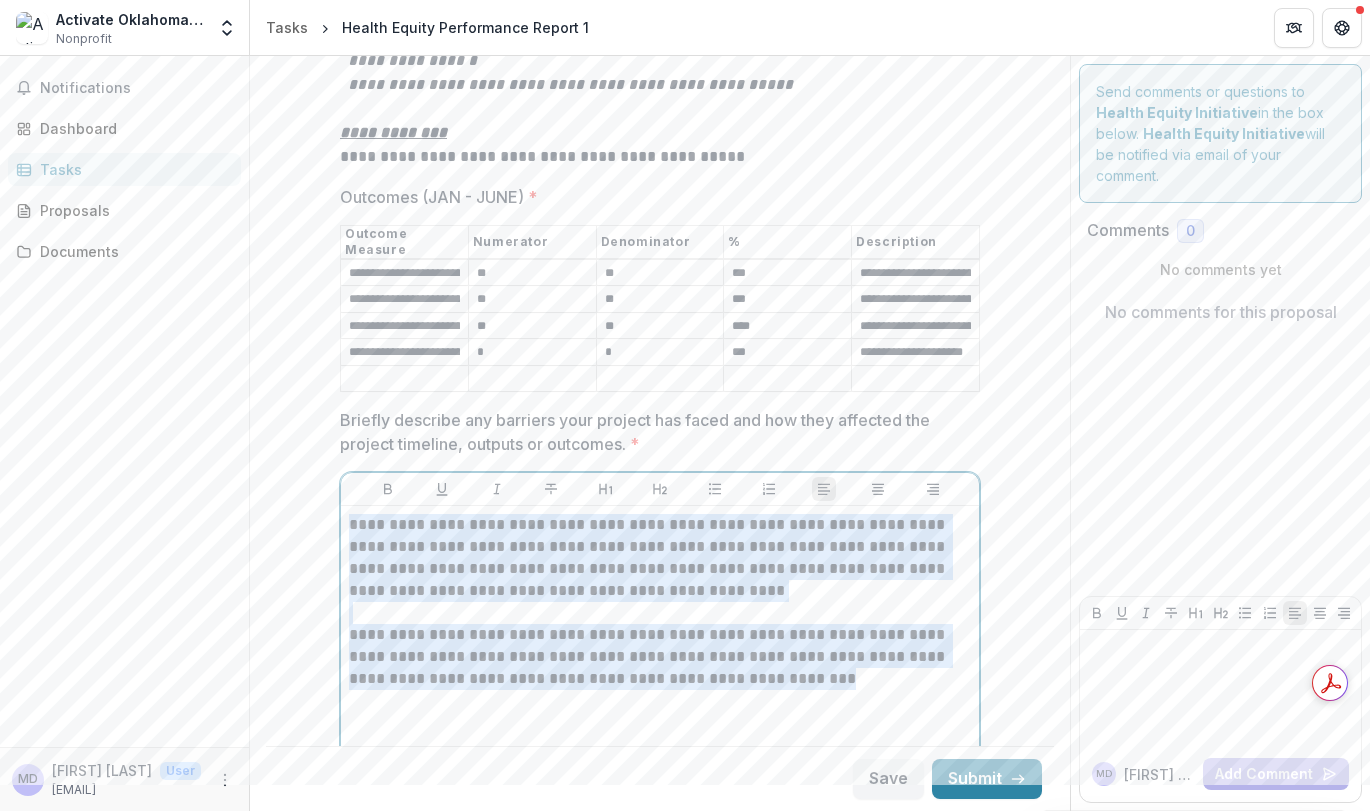 drag, startPoint x: 862, startPoint y: 646, endPoint x: 315, endPoint y: 491, distance: 568.53674 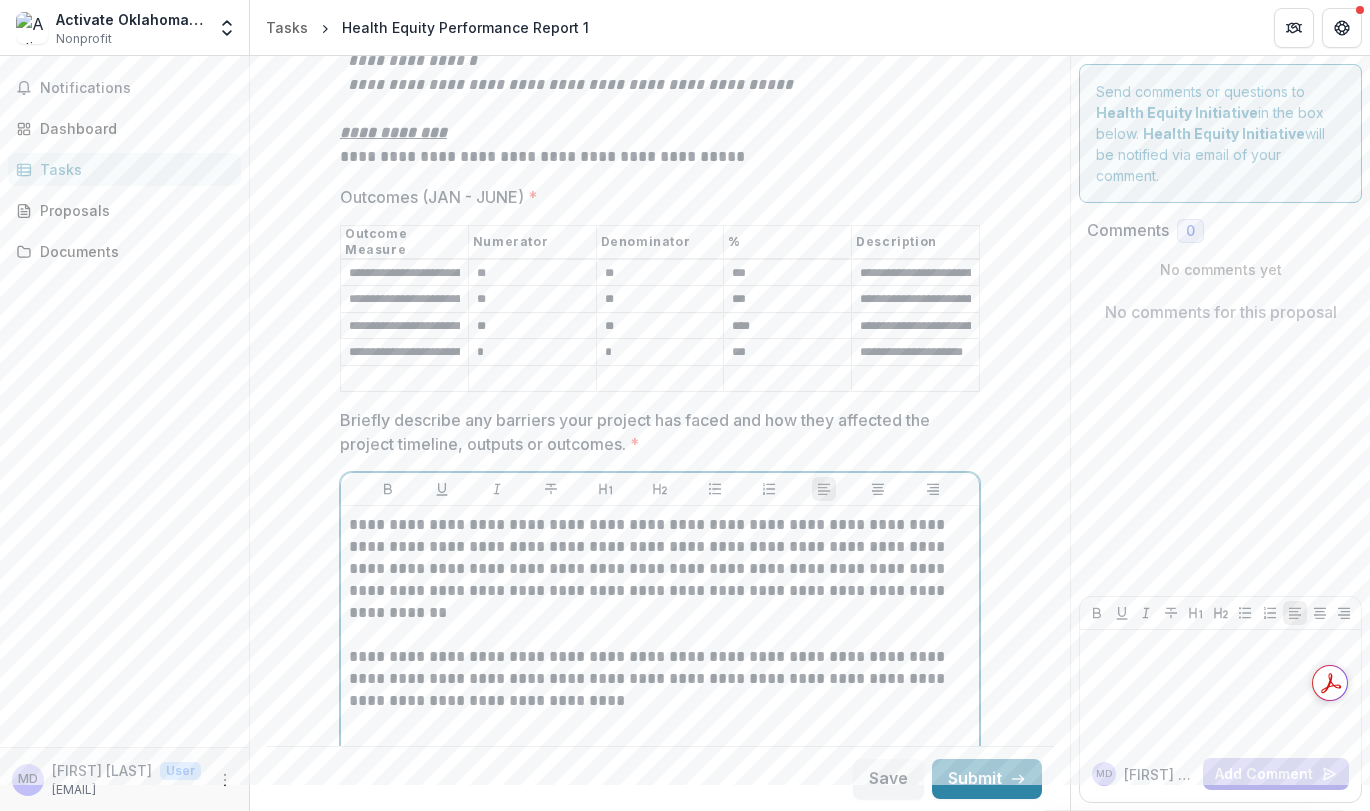 click at bounding box center [660, 624] 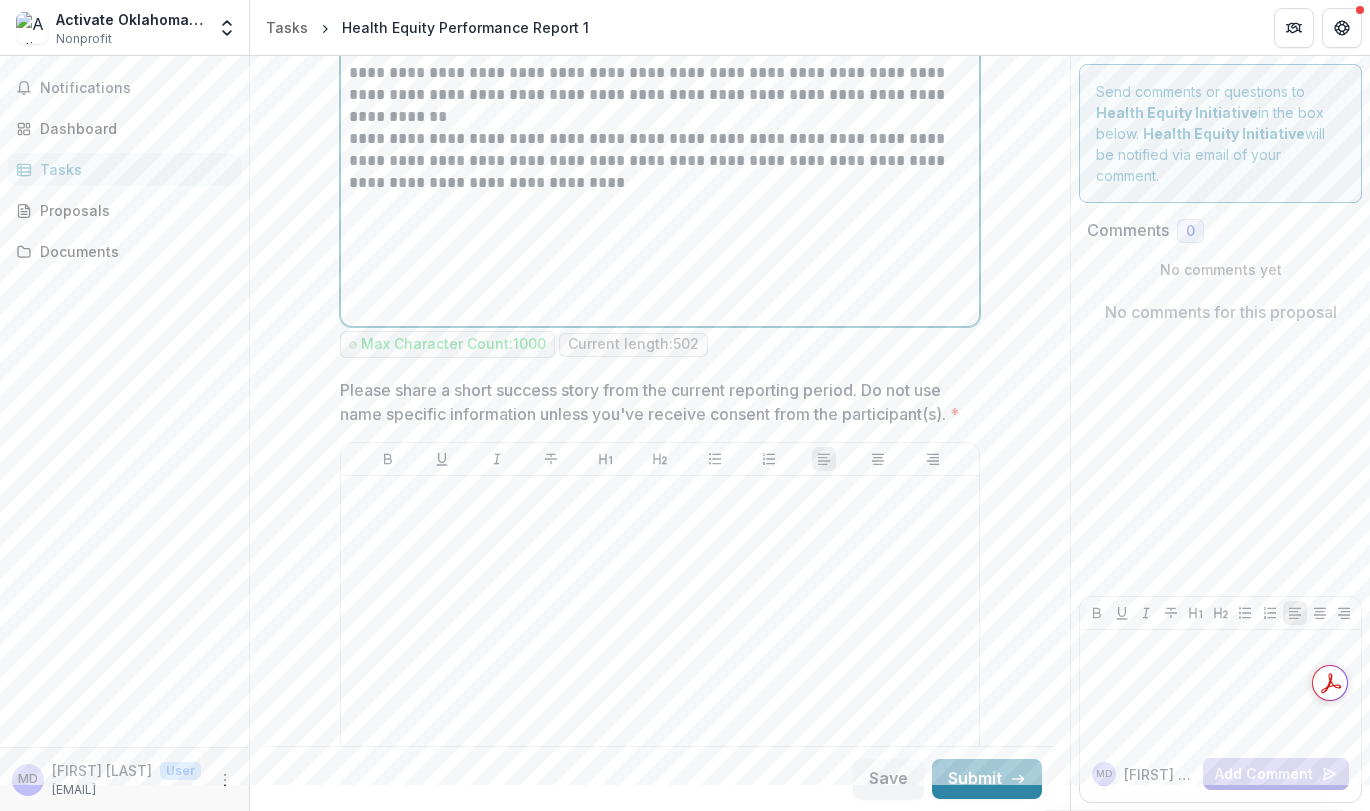 scroll, scrollTop: 4100, scrollLeft: 0, axis: vertical 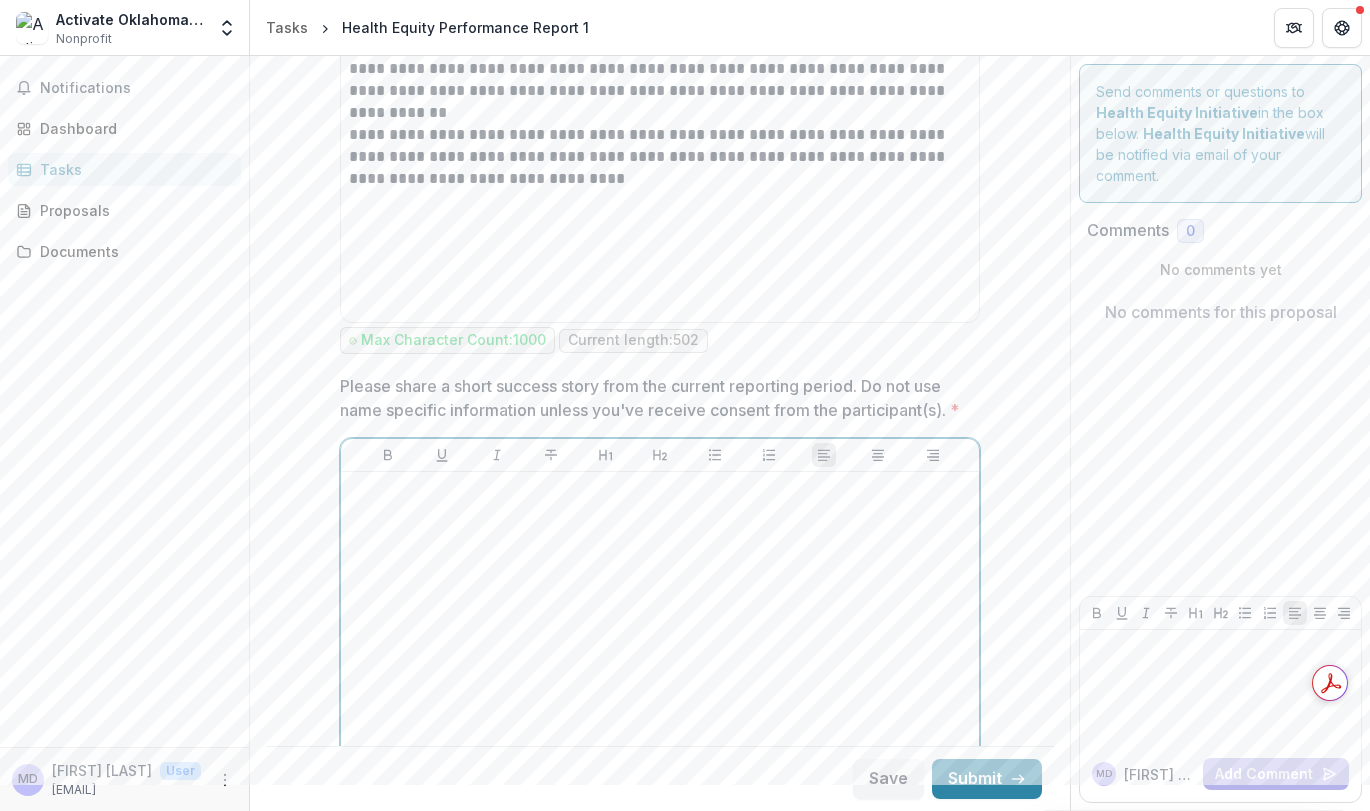 click at bounding box center (660, 630) 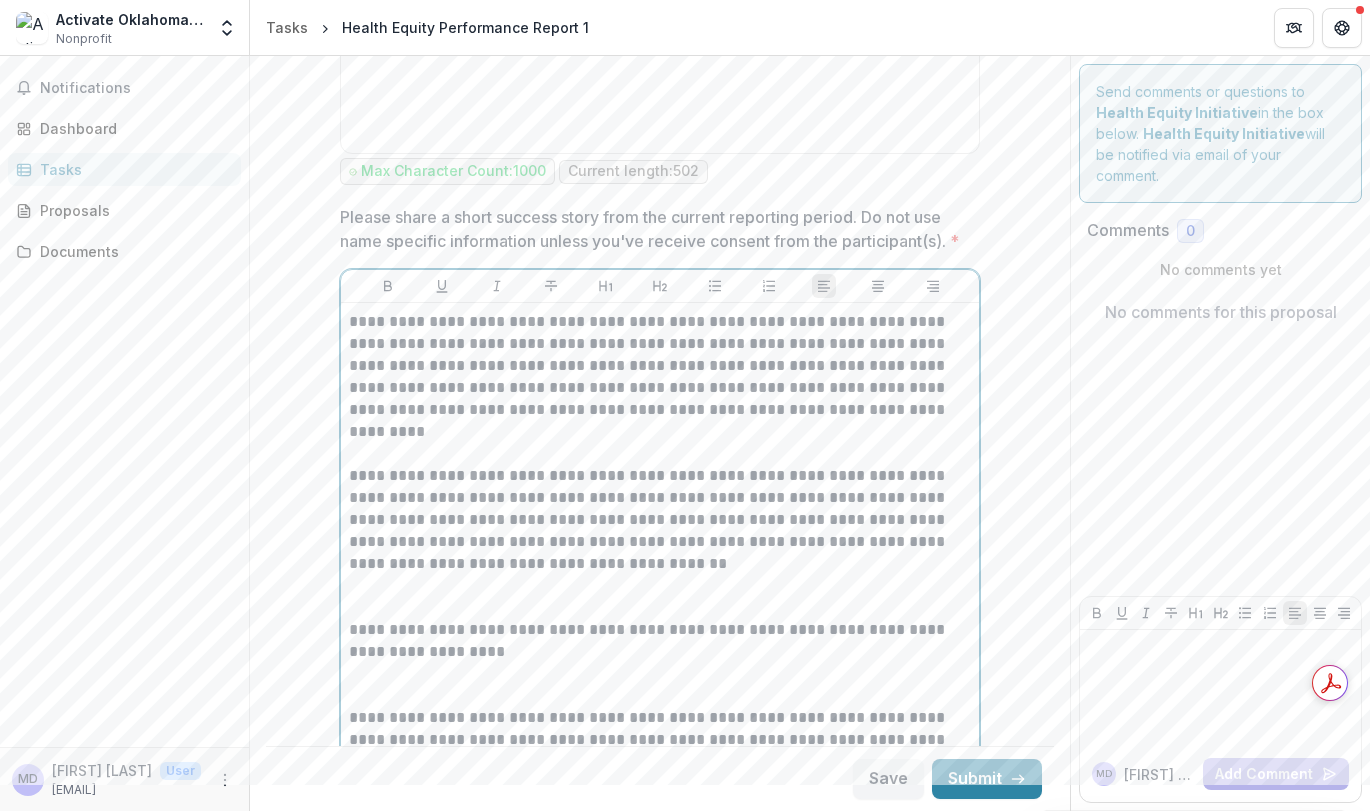 click at bounding box center [660, 443] 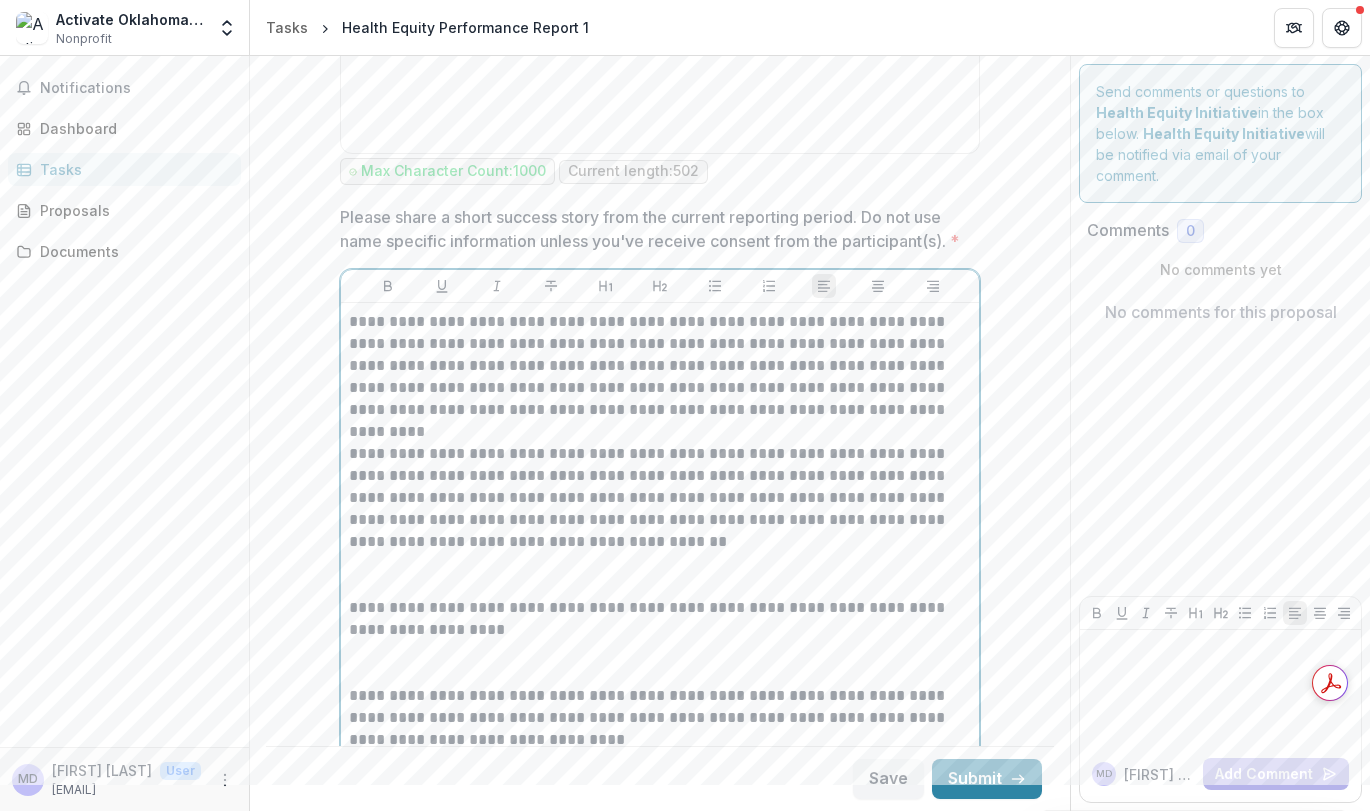 click at bounding box center [660, 575] 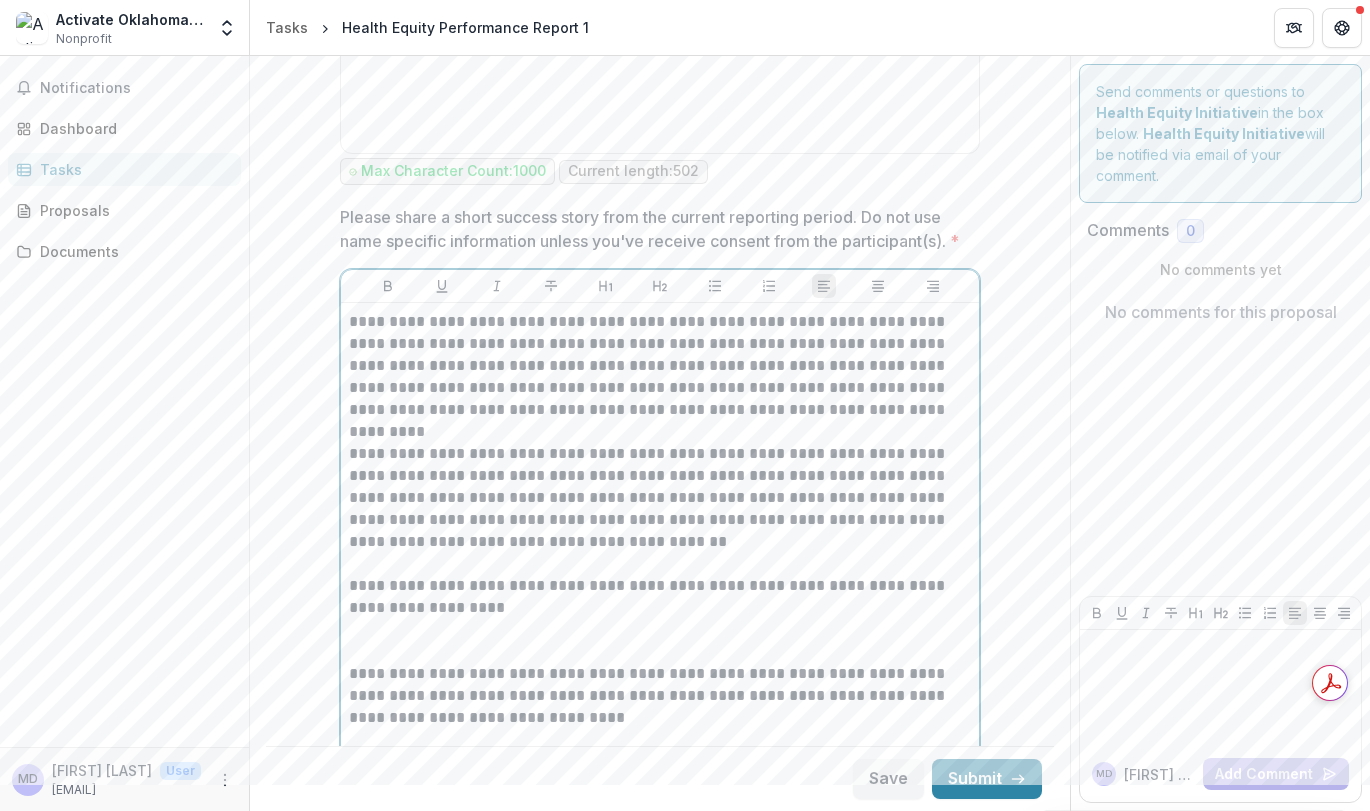 click at bounding box center [660, 641] 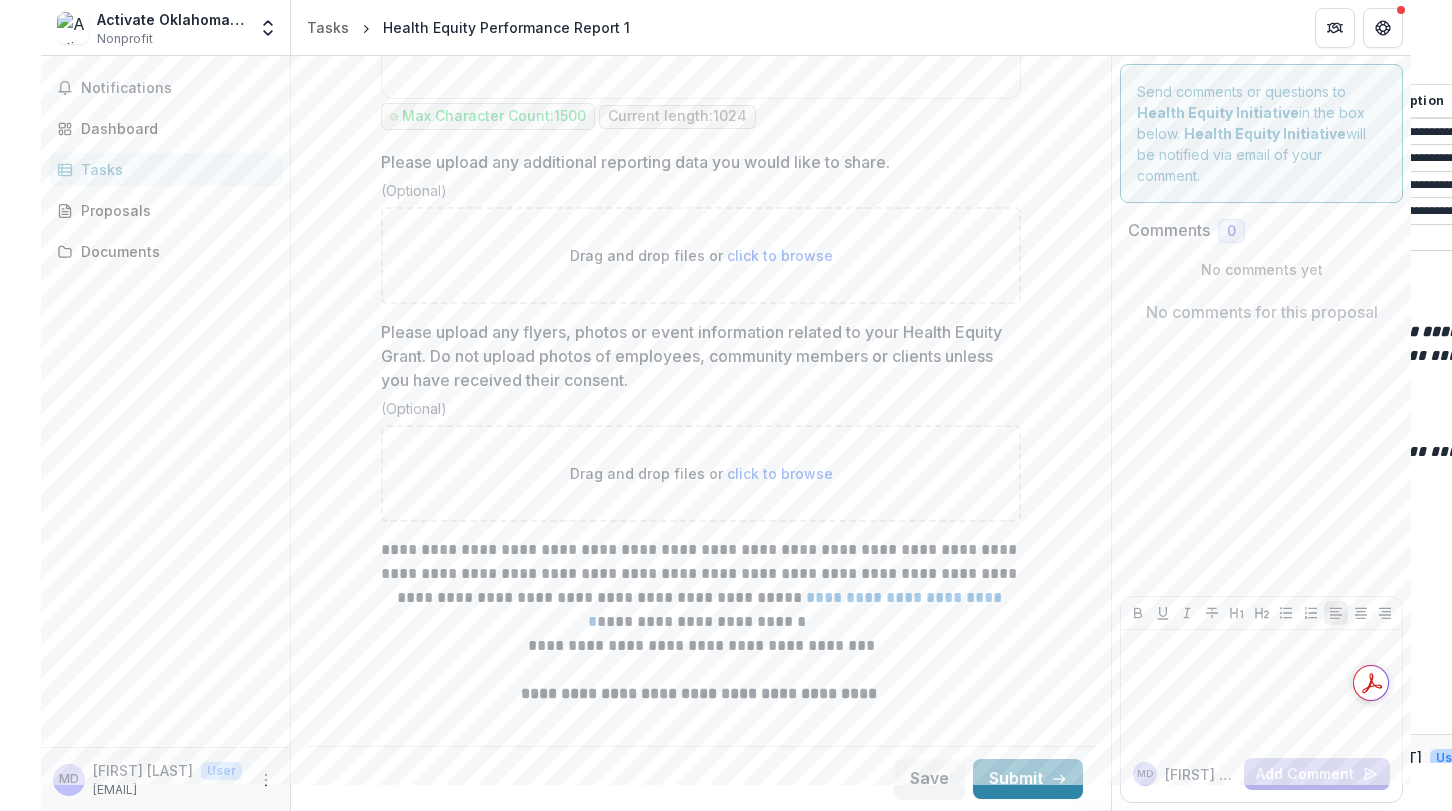scroll, scrollTop: 4920, scrollLeft: 0, axis: vertical 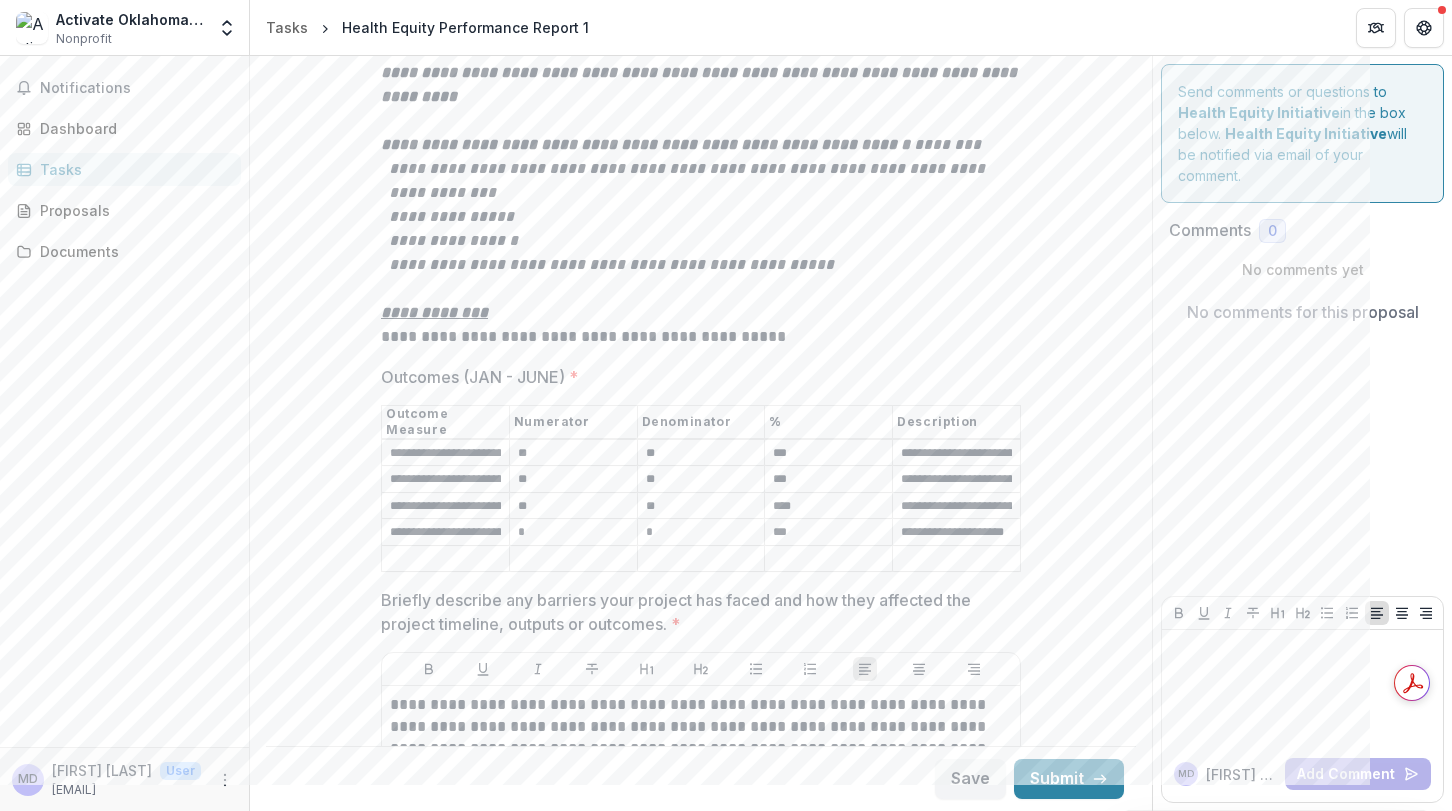 click on "**" at bounding box center (573, 506) 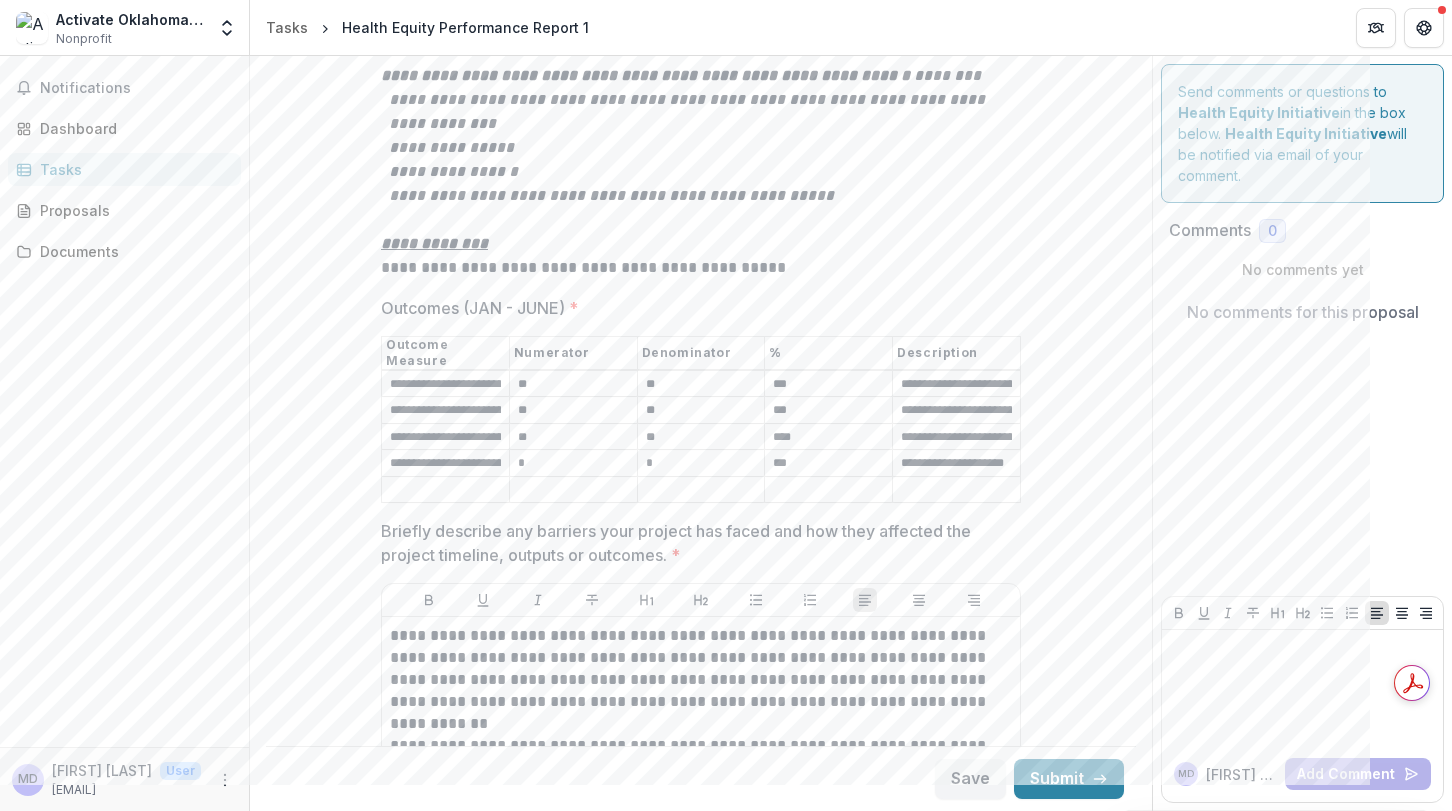 scroll, scrollTop: 3520, scrollLeft: 0, axis: vertical 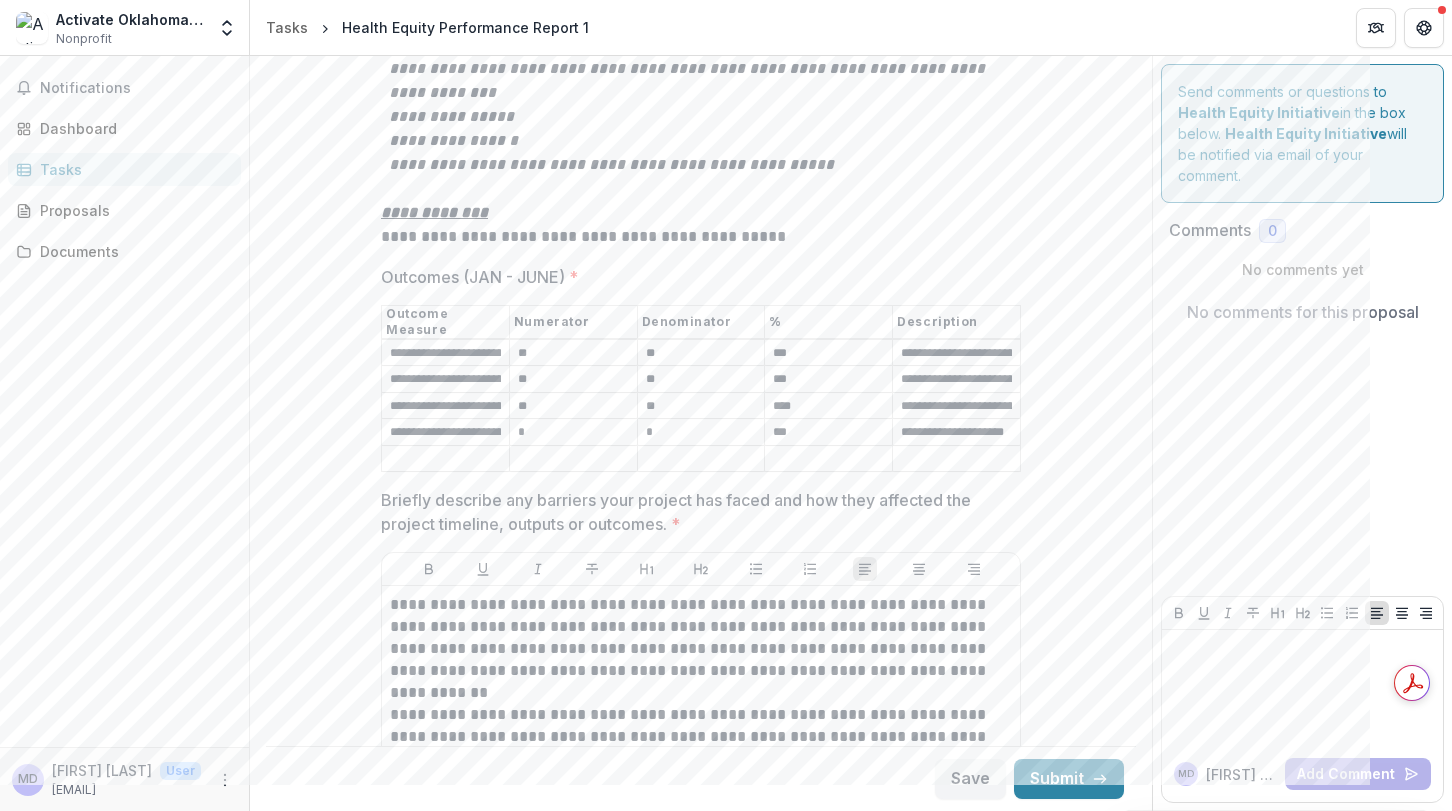 type on "**" 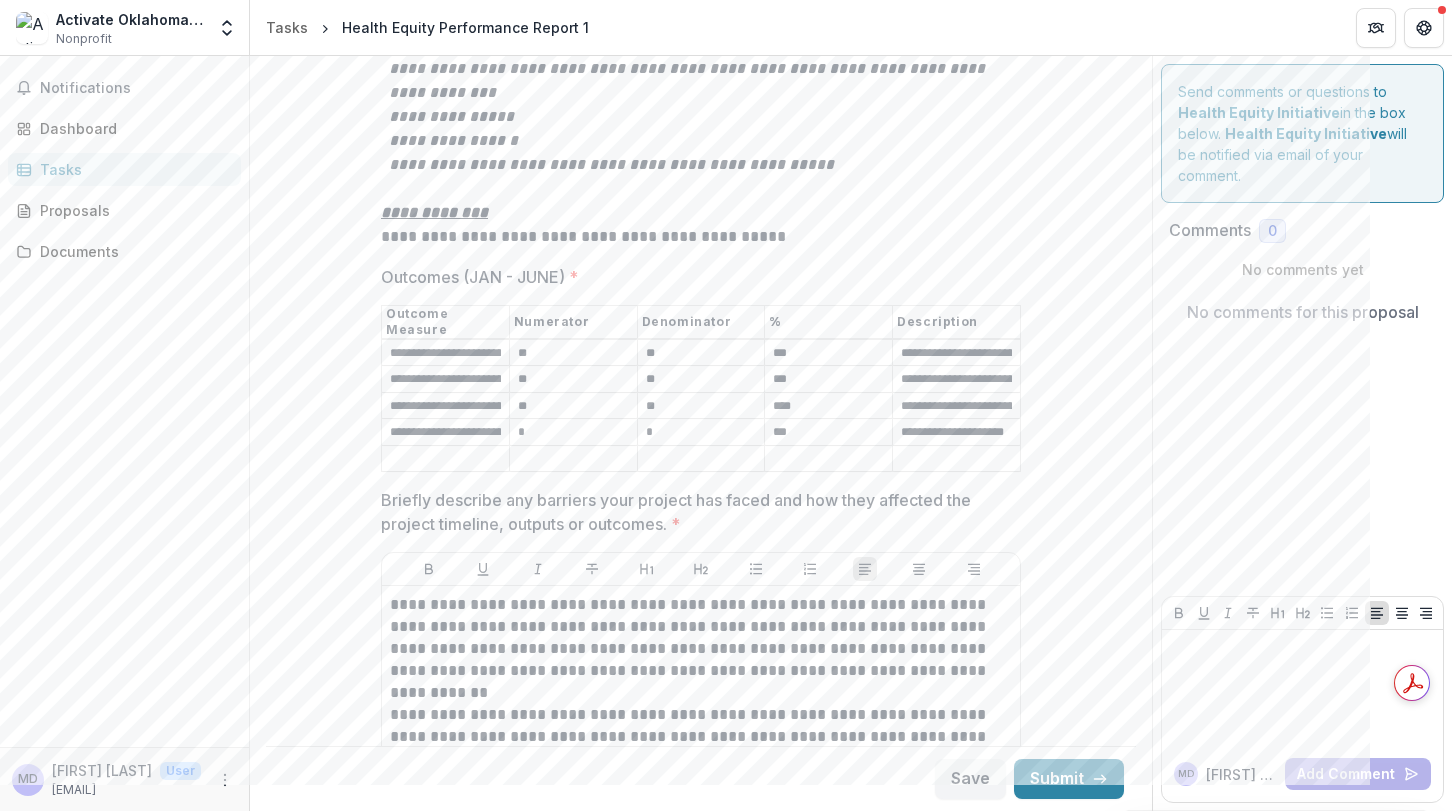 type on "**********" 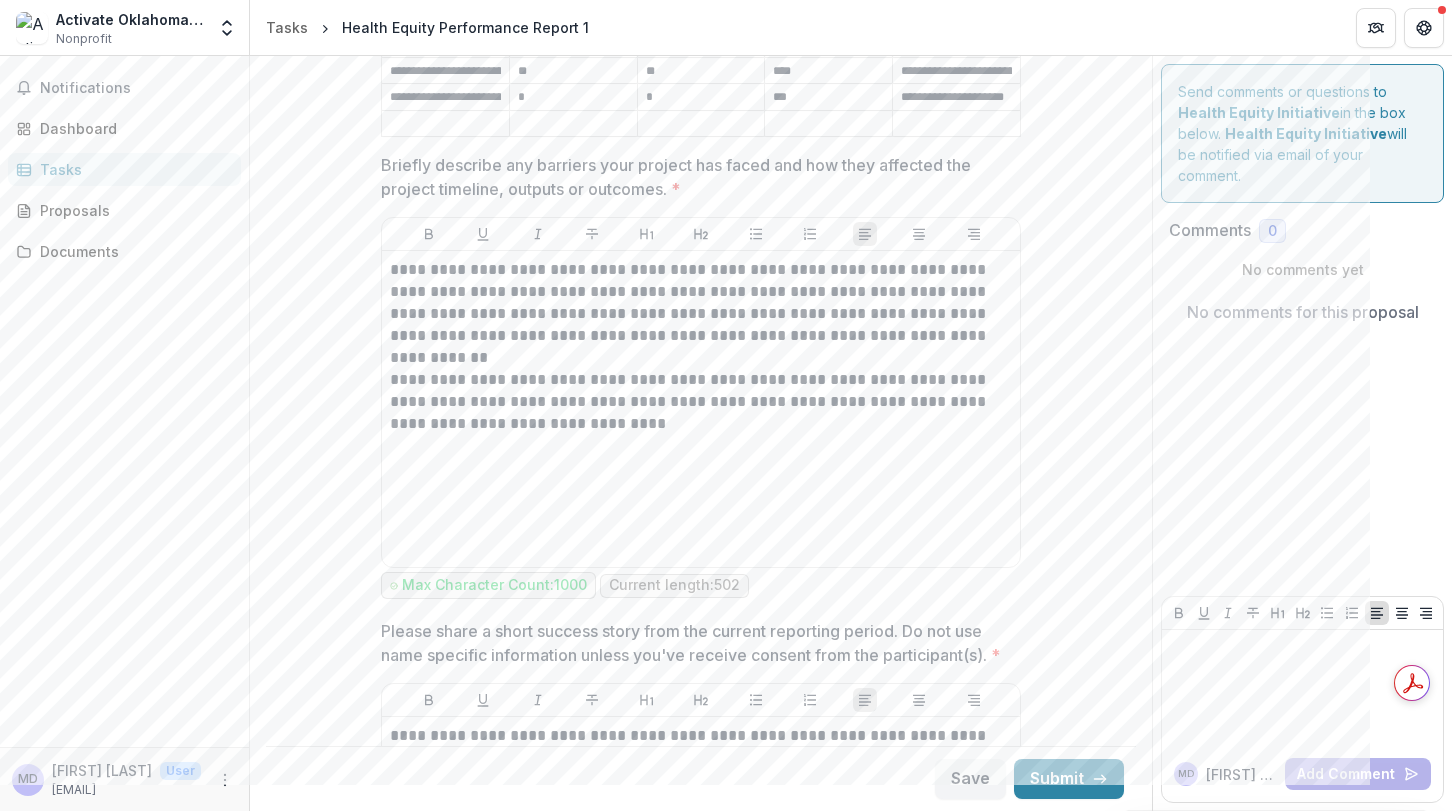 scroll, scrollTop: 3820, scrollLeft: 0, axis: vertical 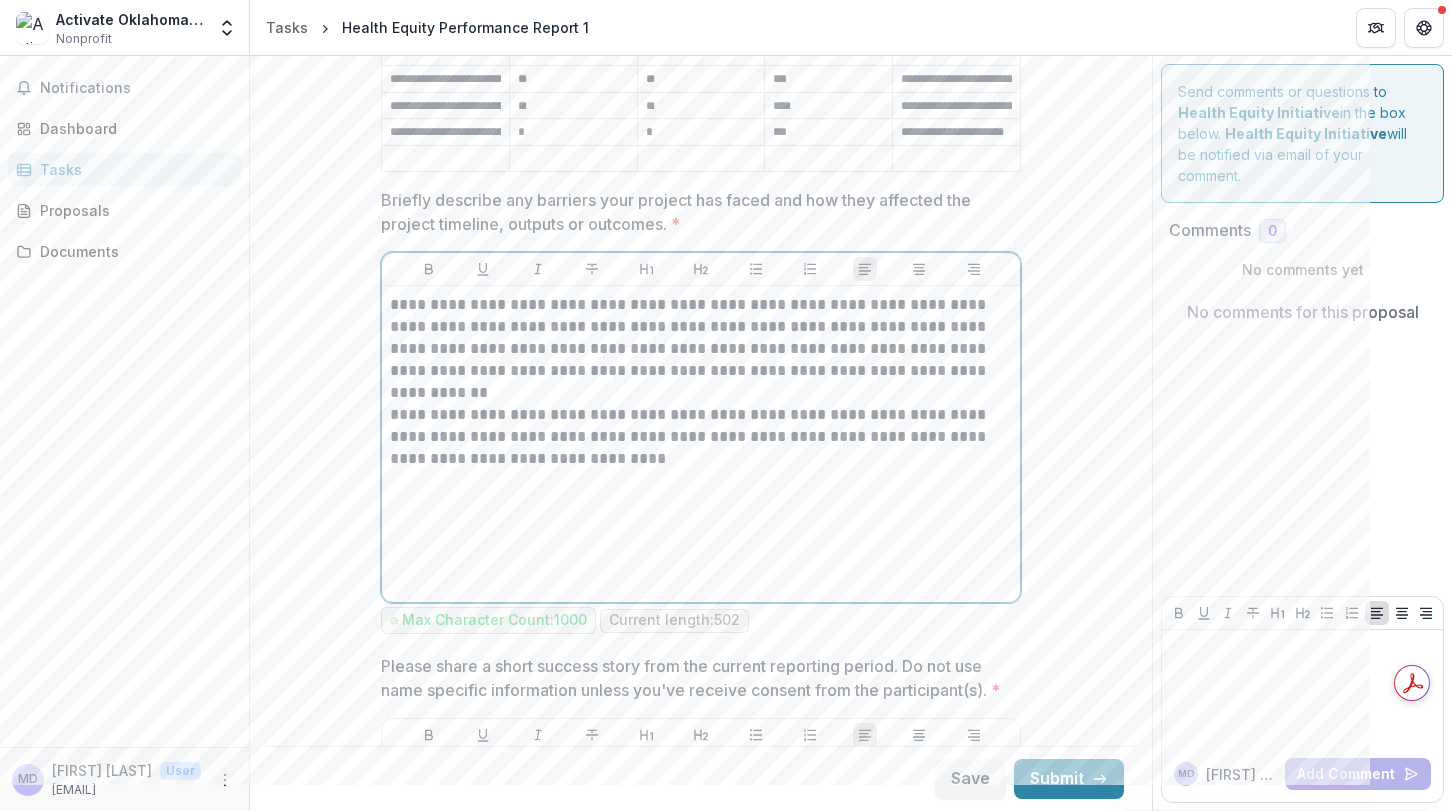 click on "**********" at bounding box center (701, 338) 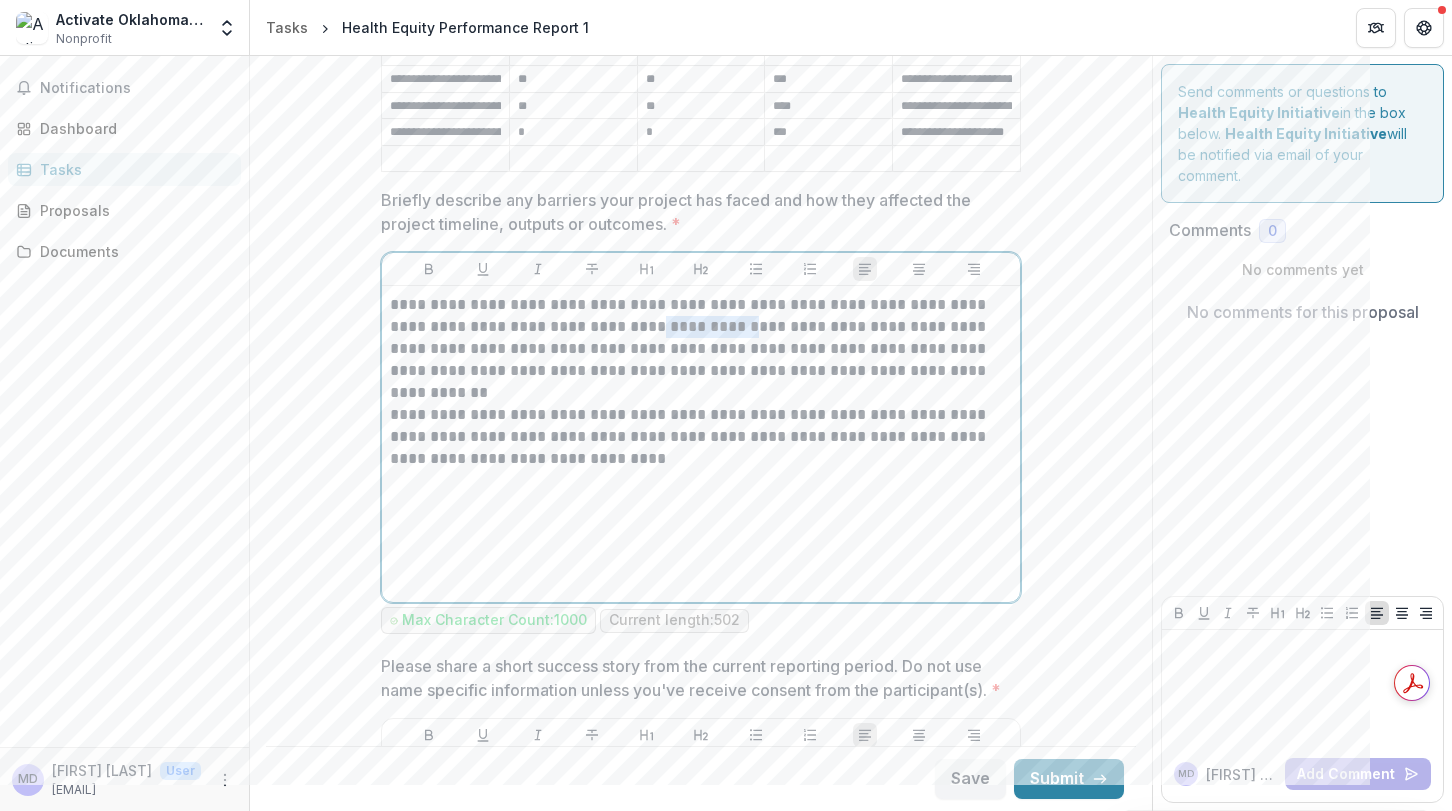 click on "**********" at bounding box center [701, 338] 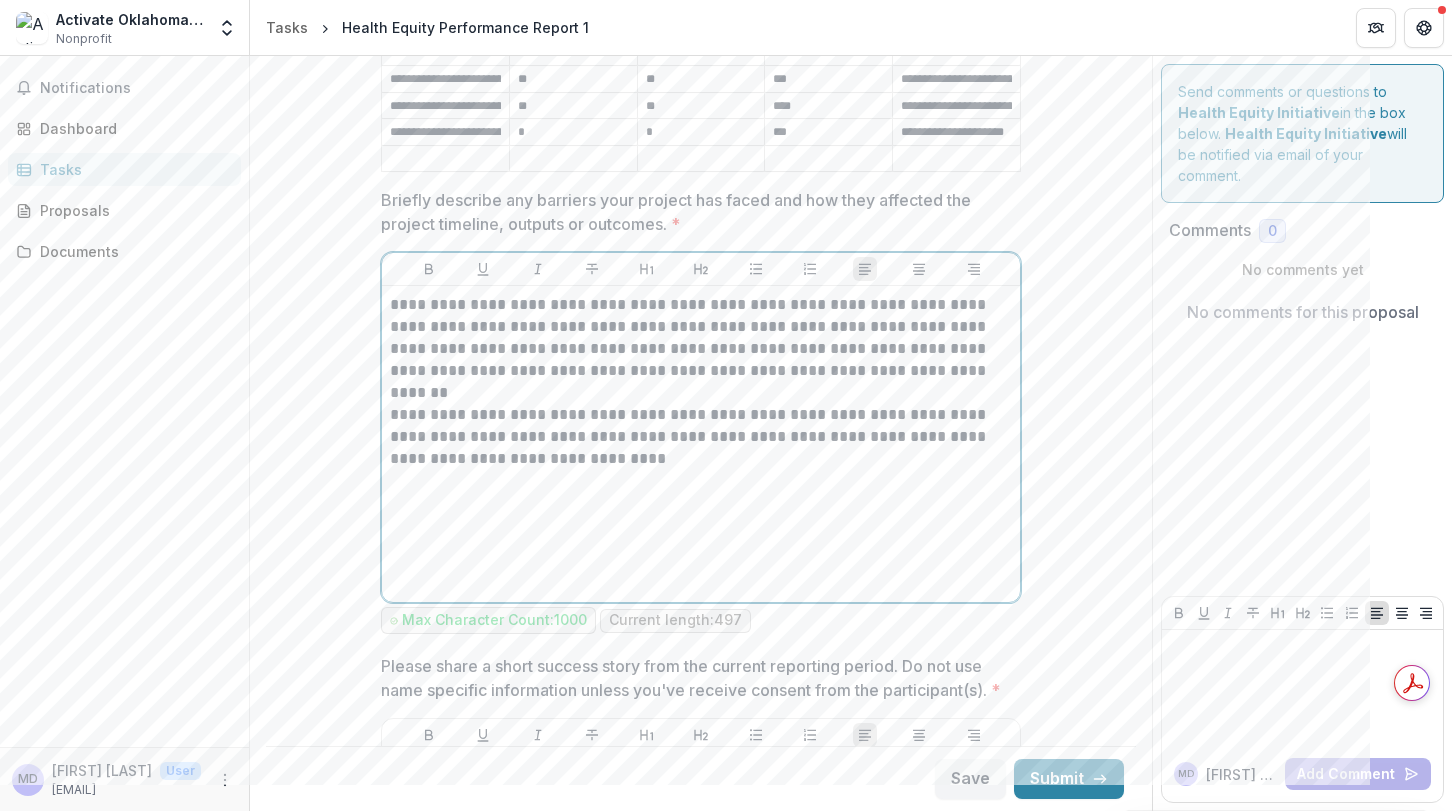 click on "**********" at bounding box center [701, 437] 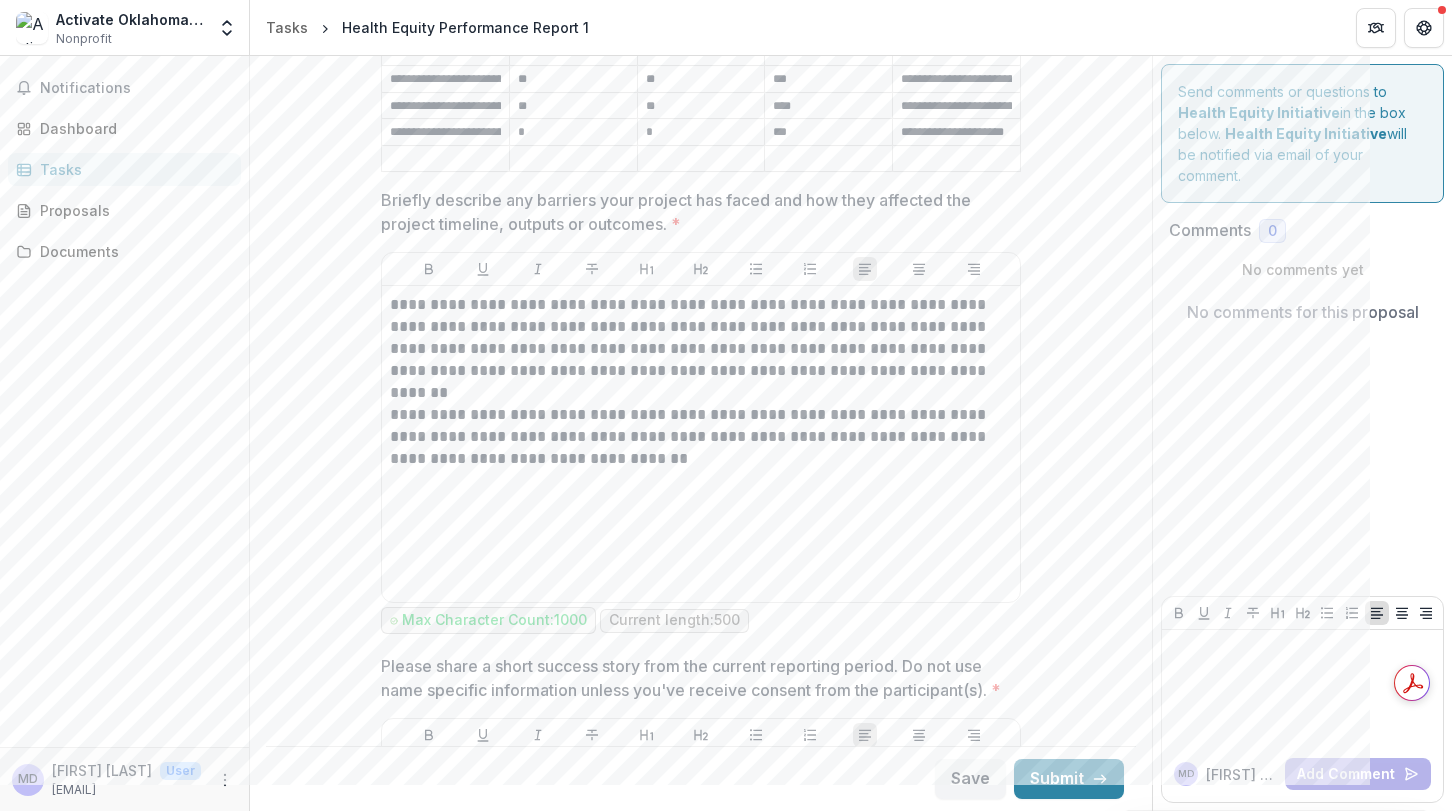 click on "**********" at bounding box center (701, -883) 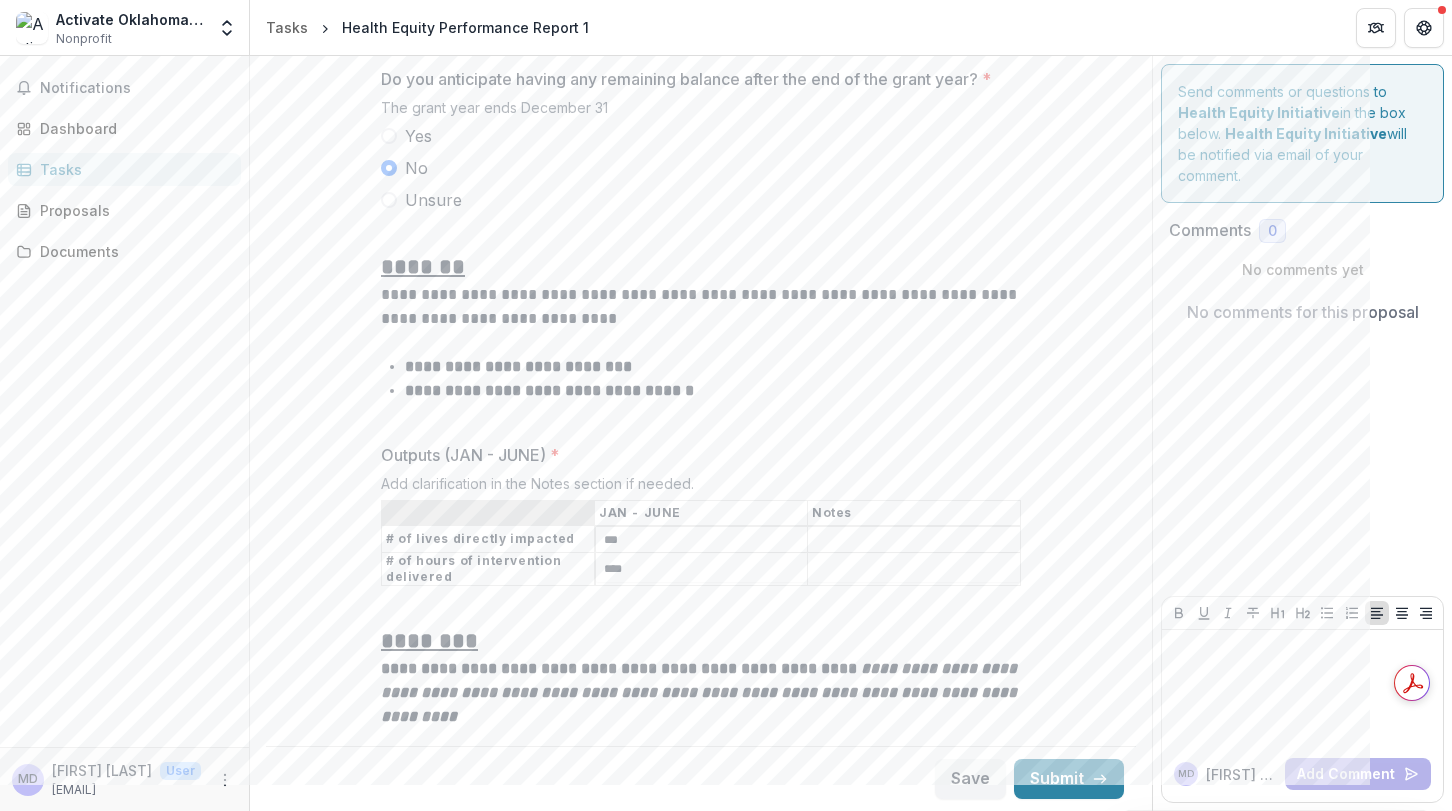 scroll, scrollTop: 2900, scrollLeft: 0, axis: vertical 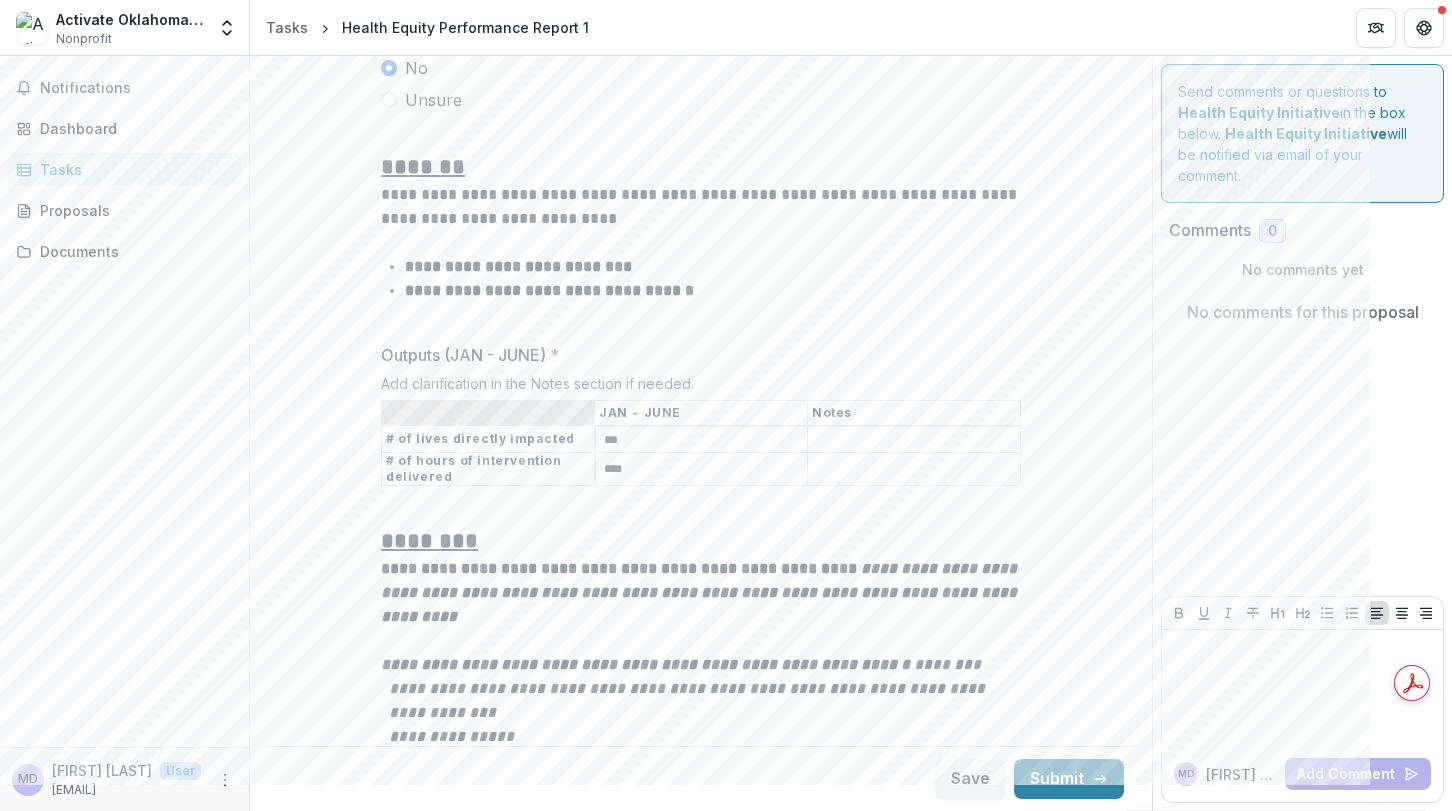 drag, startPoint x: 622, startPoint y: 431, endPoint x: 523, endPoint y: 433, distance: 99.0202 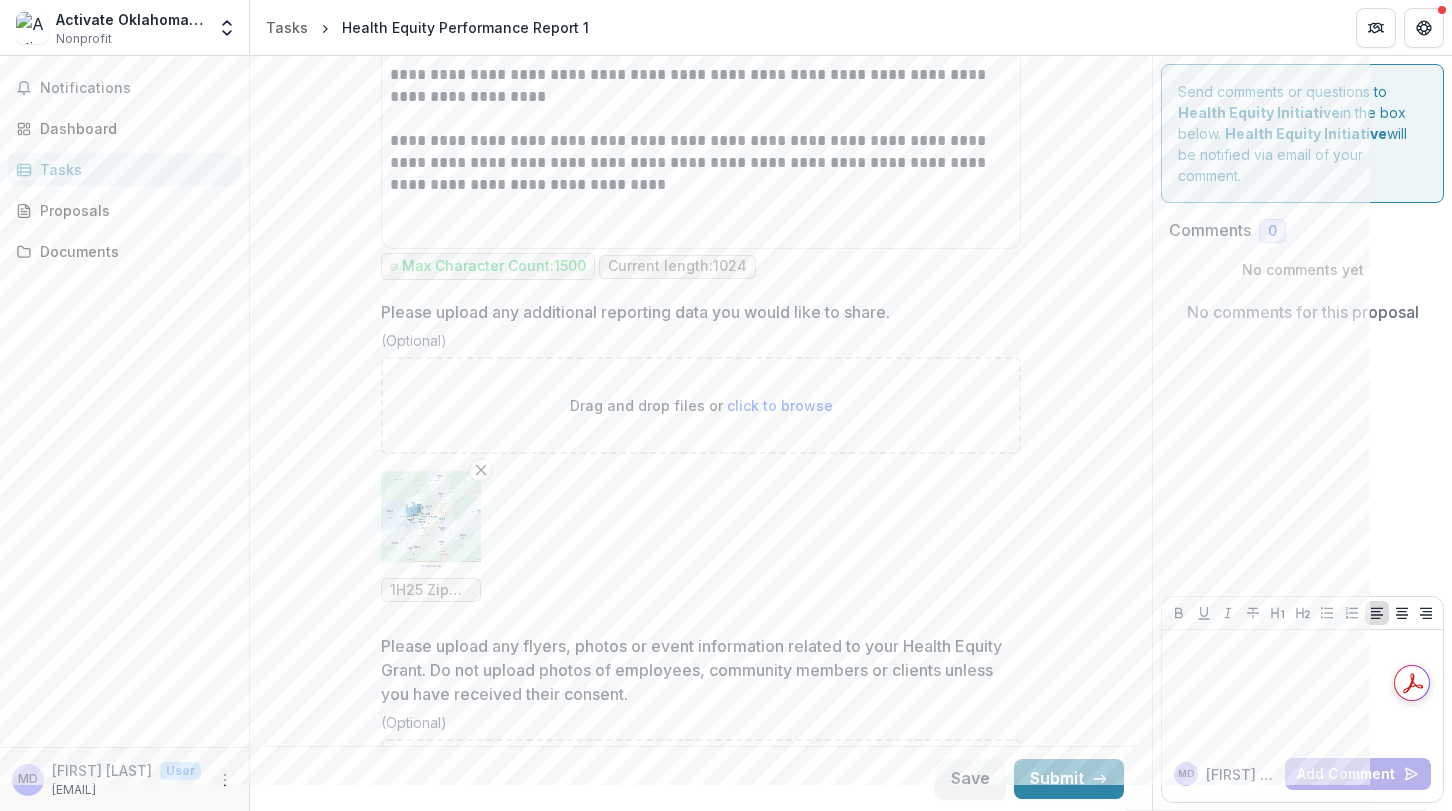 scroll, scrollTop: 4800, scrollLeft: 0, axis: vertical 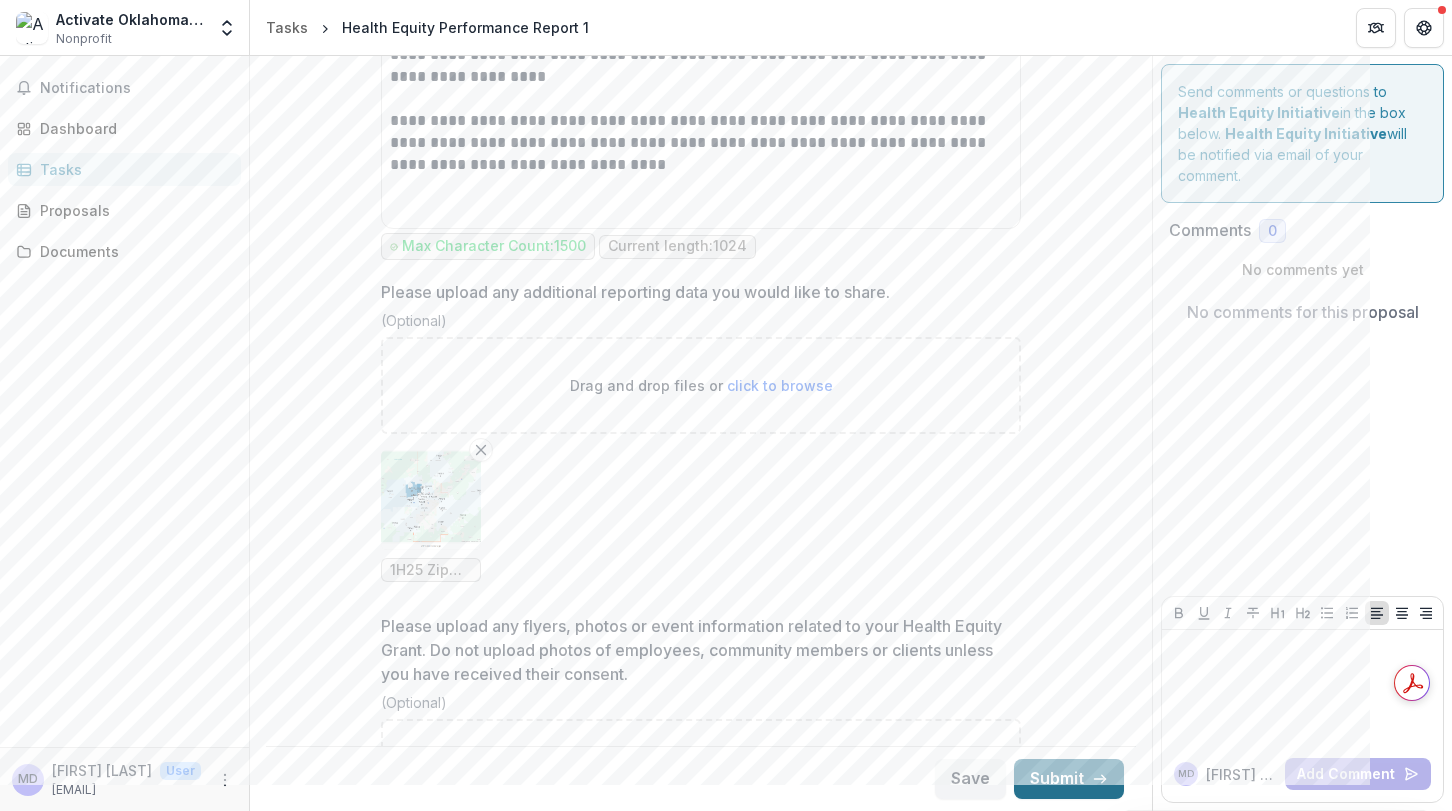 click on "Submit" at bounding box center [1069, 779] 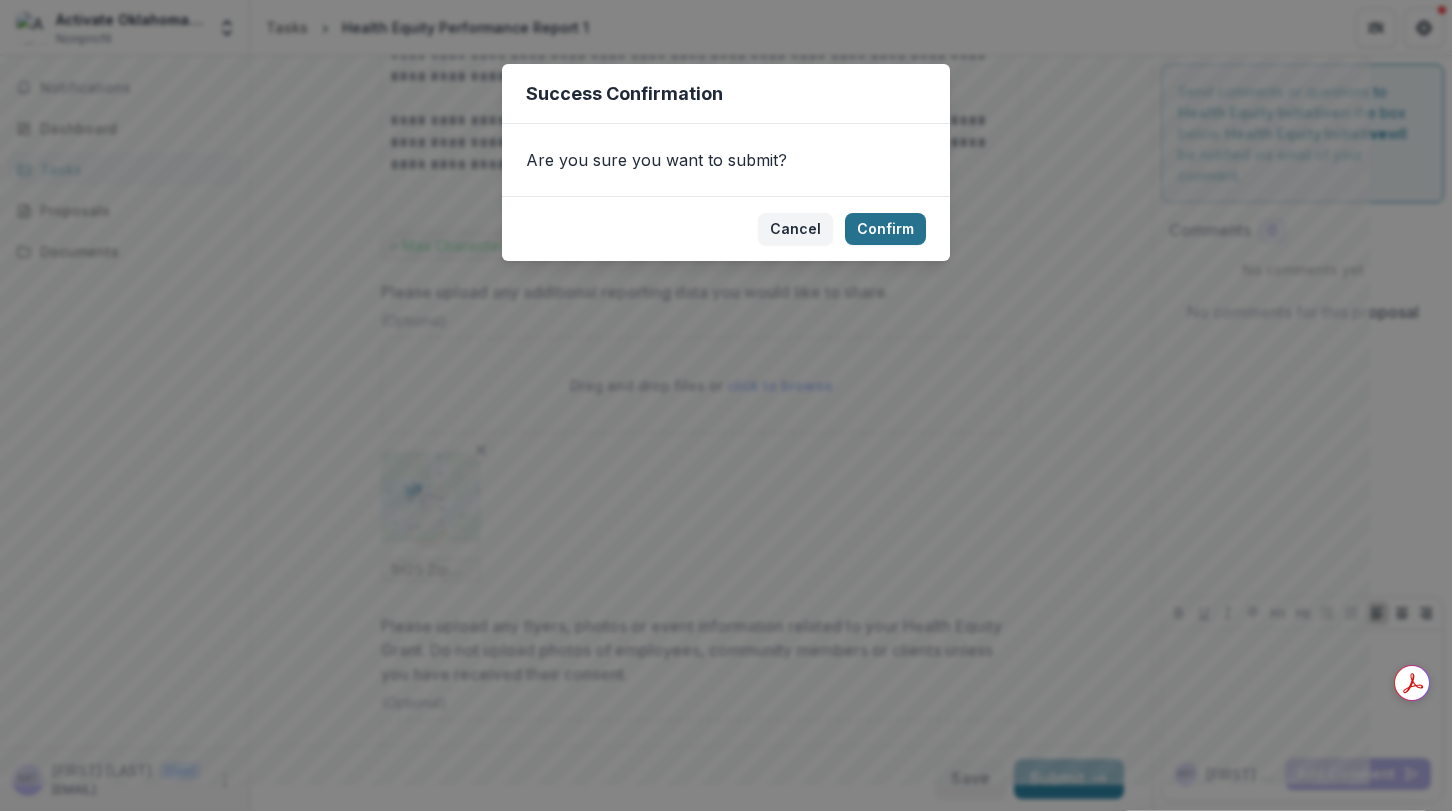 click on "Confirm" at bounding box center [885, 229] 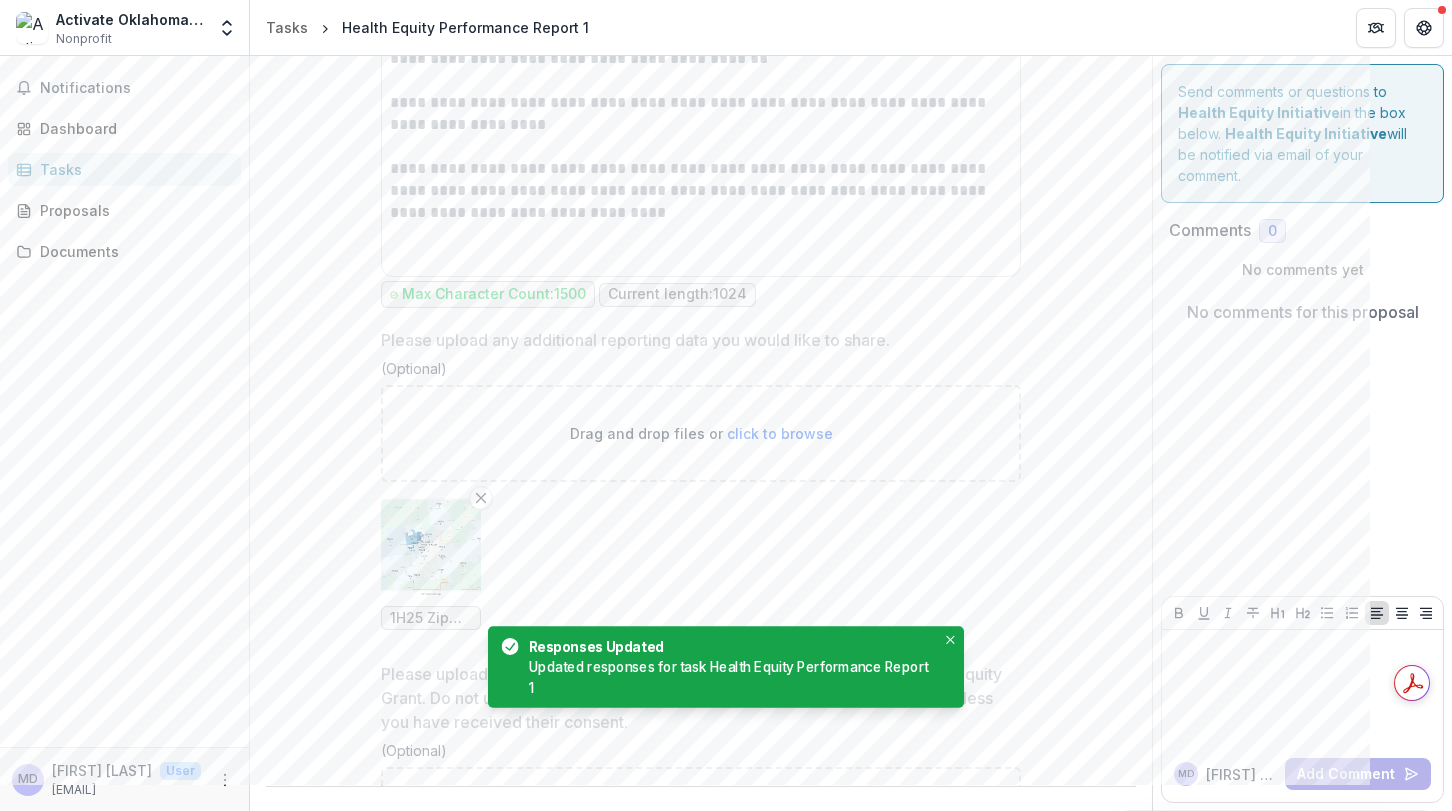 scroll, scrollTop: 4848, scrollLeft: 0, axis: vertical 